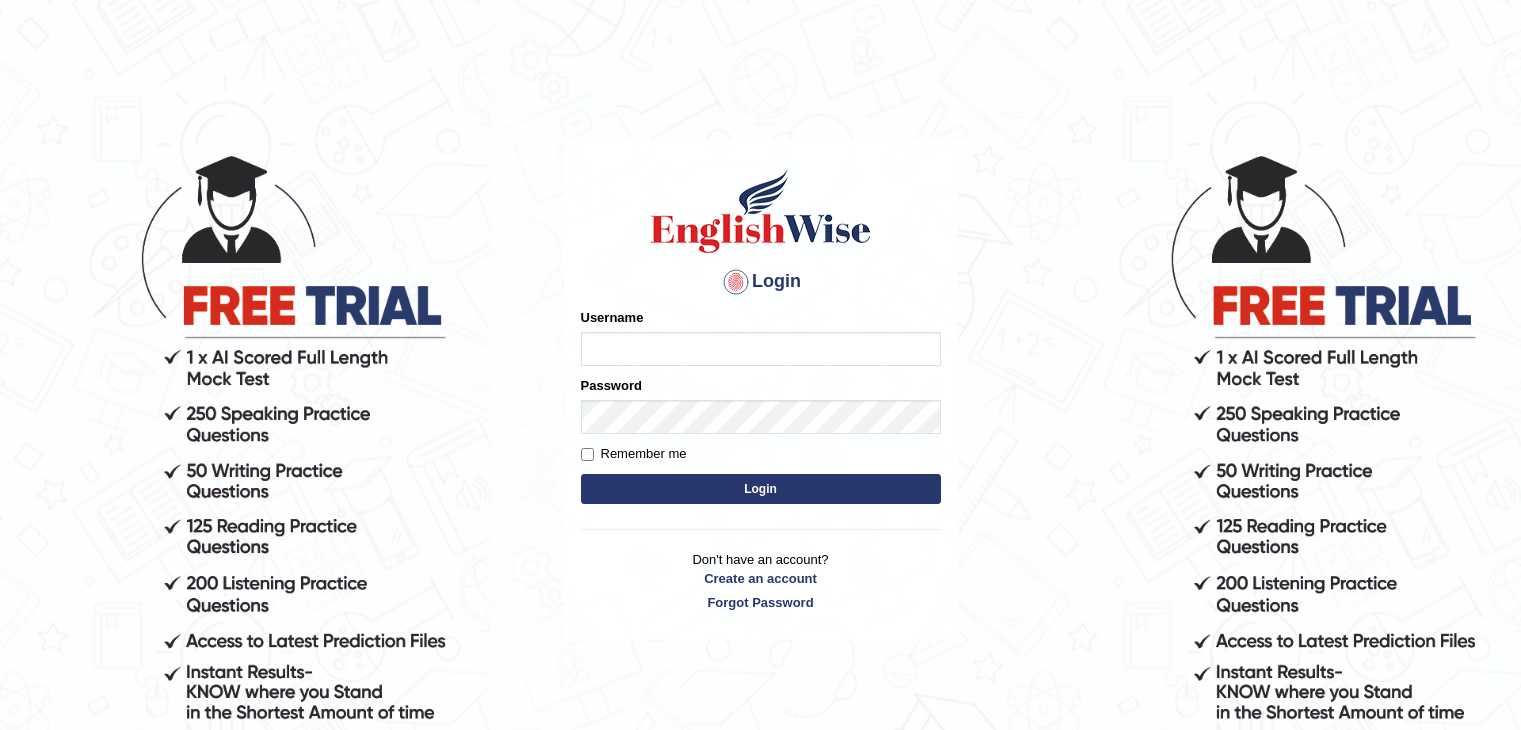 scroll, scrollTop: 0, scrollLeft: 0, axis: both 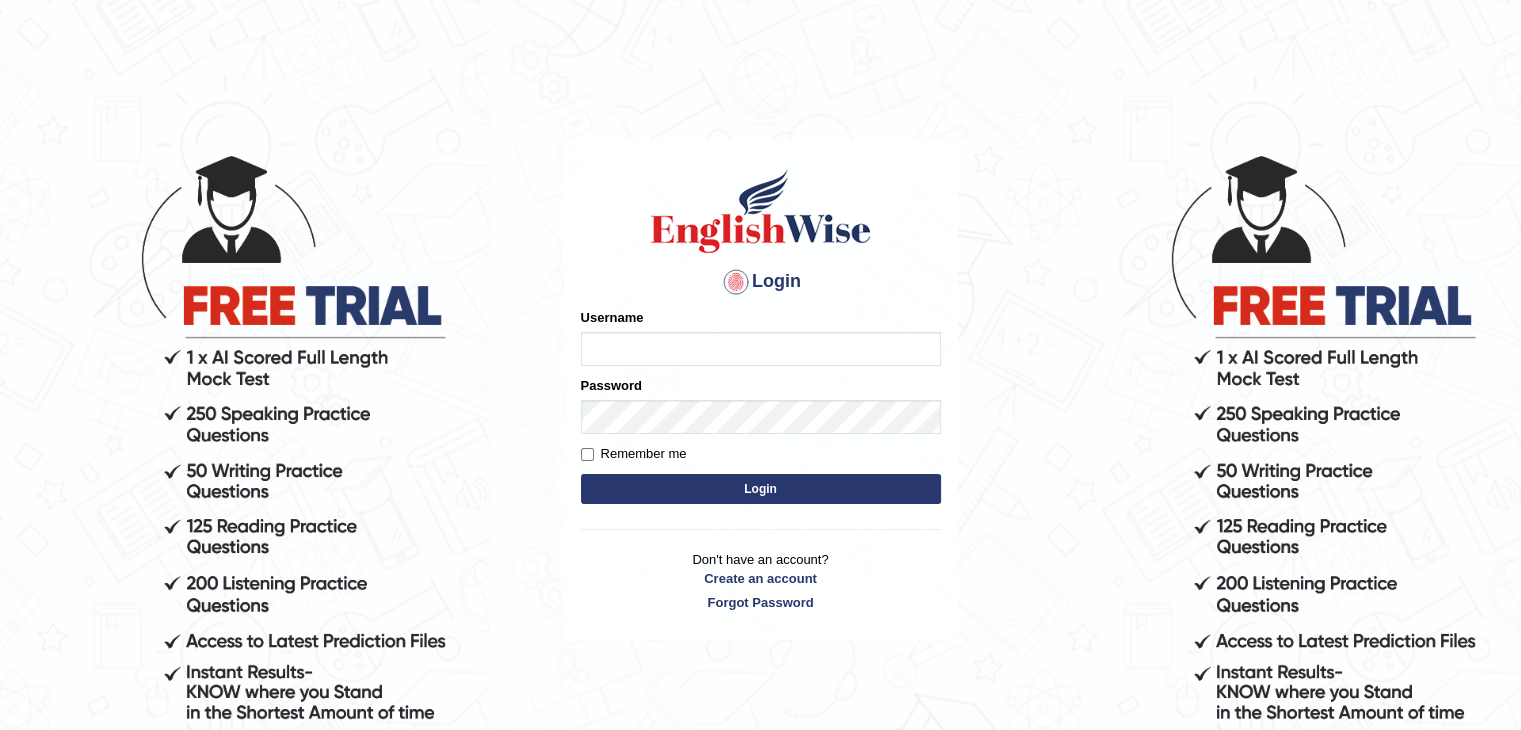 click on "Username" at bounding box center (761, 349) 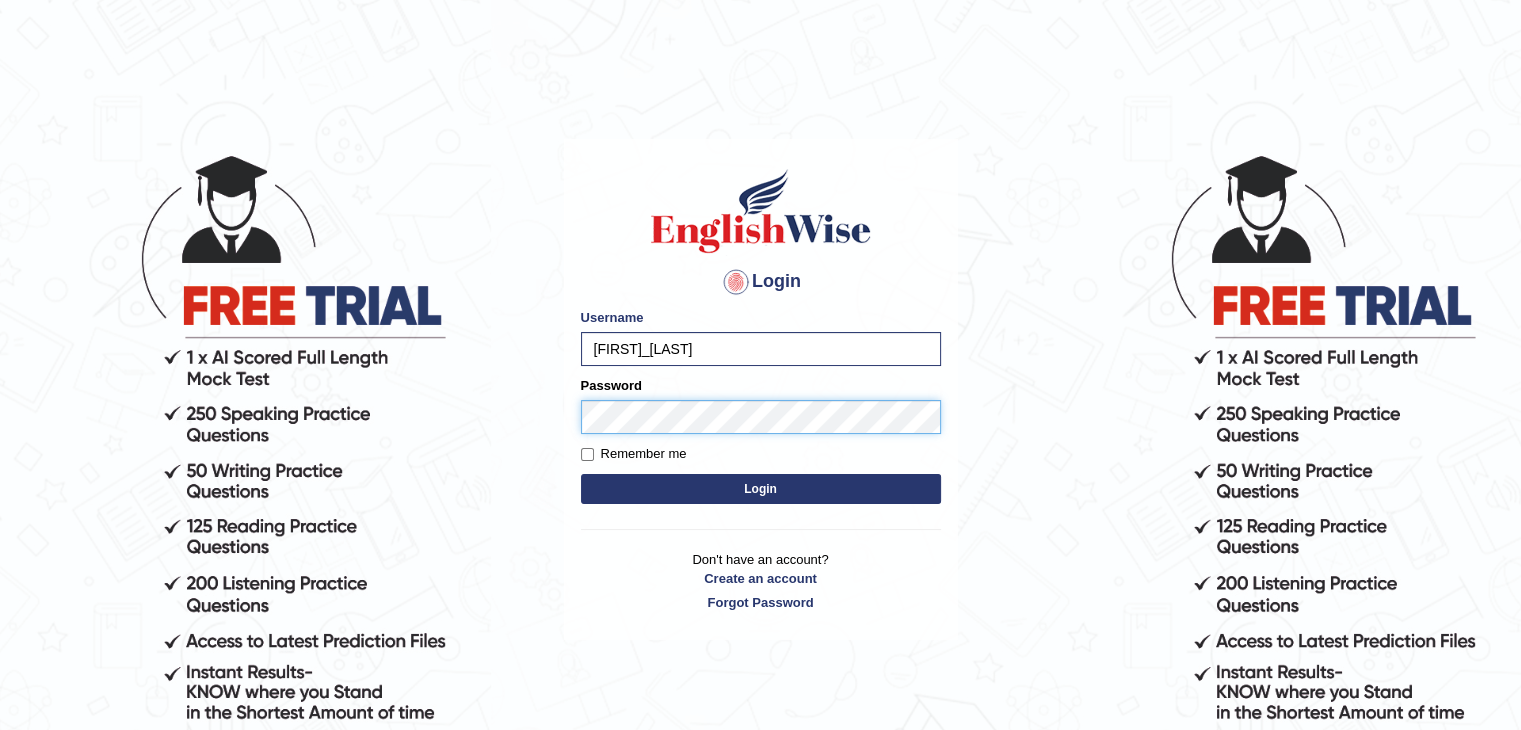 click on "Login" at bounding box center (761, 489) 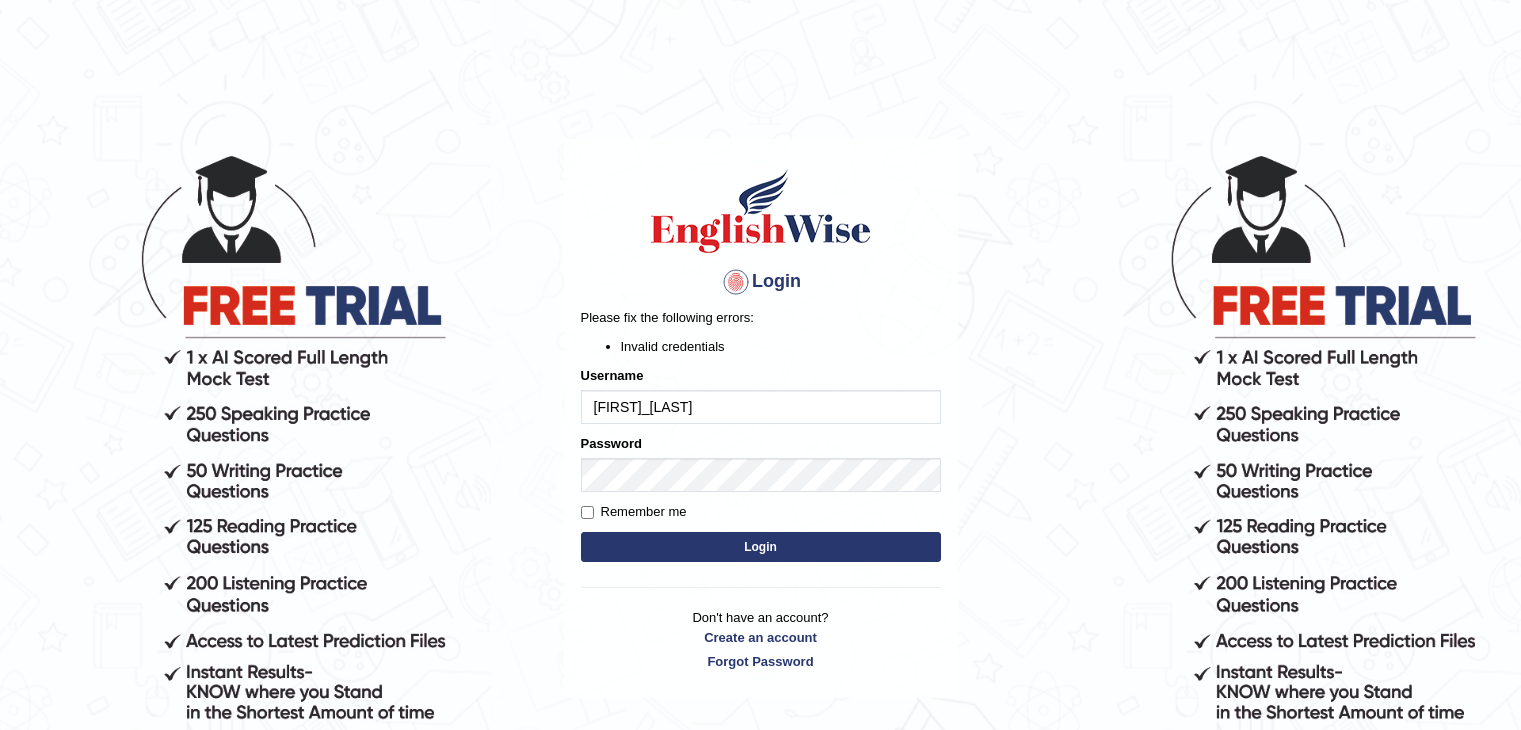 scroll, scrollTop: 0, scrollLeft: 0, axis: both 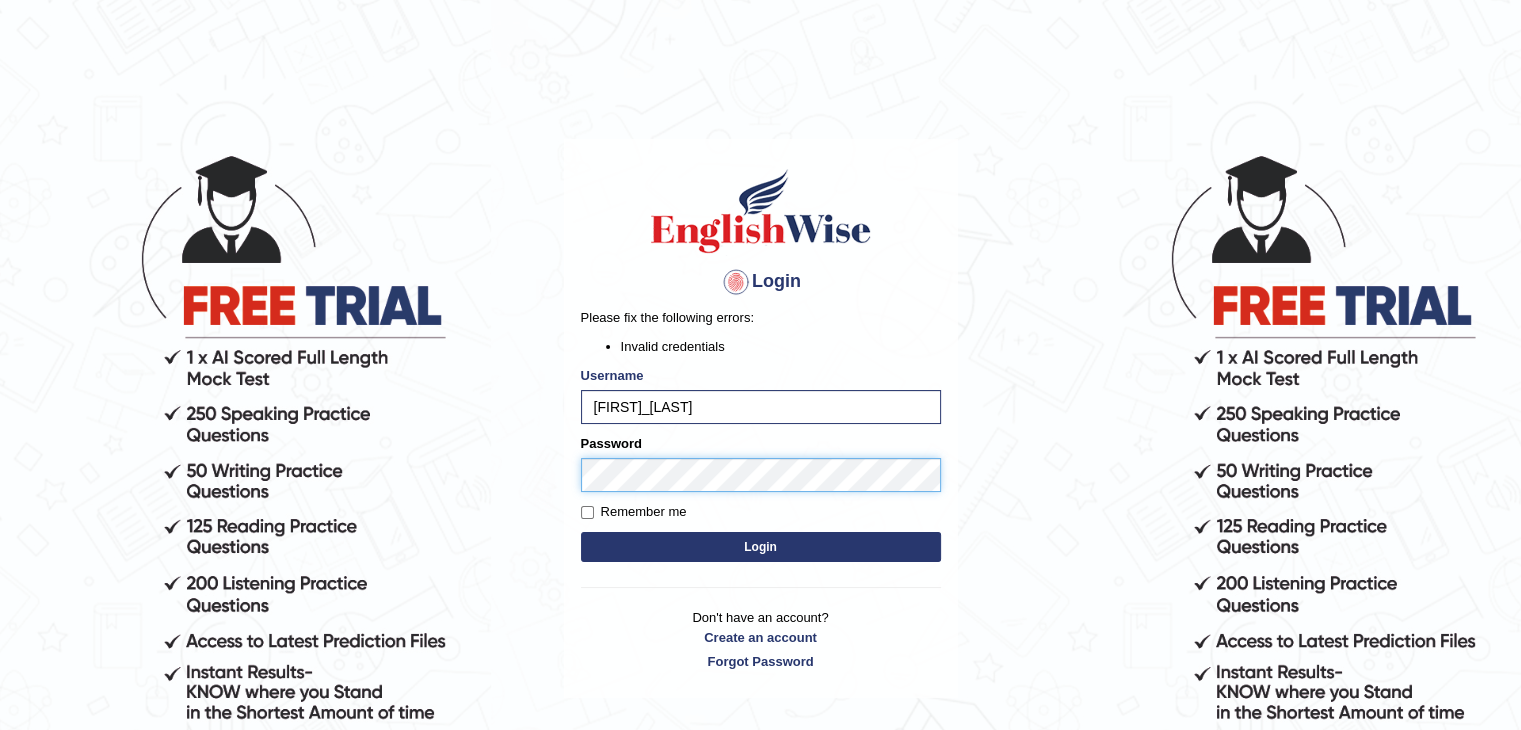 click on "Login" at bounding box center (761, 547) 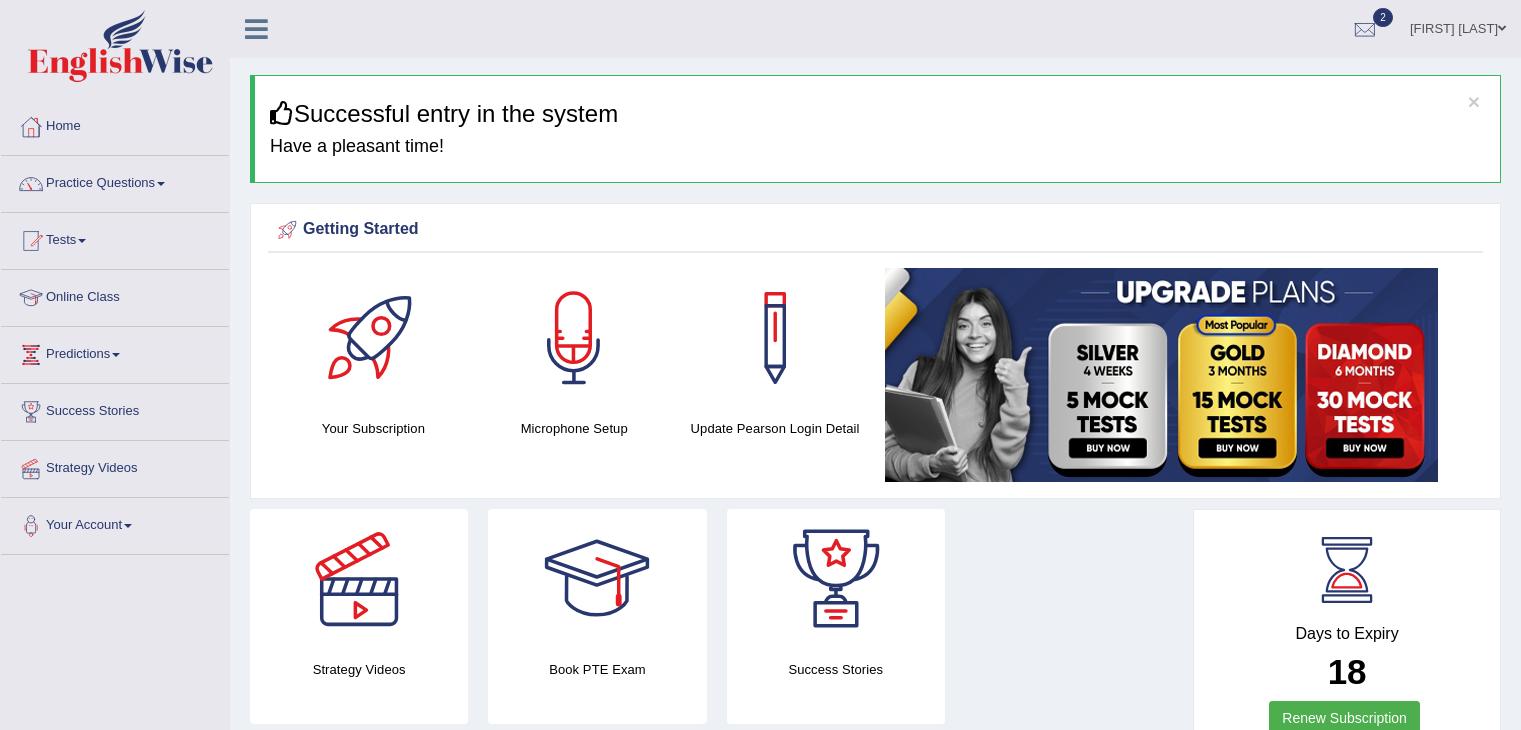 scroll, scrollTop: 0, scrollLeft: 0, axis: both 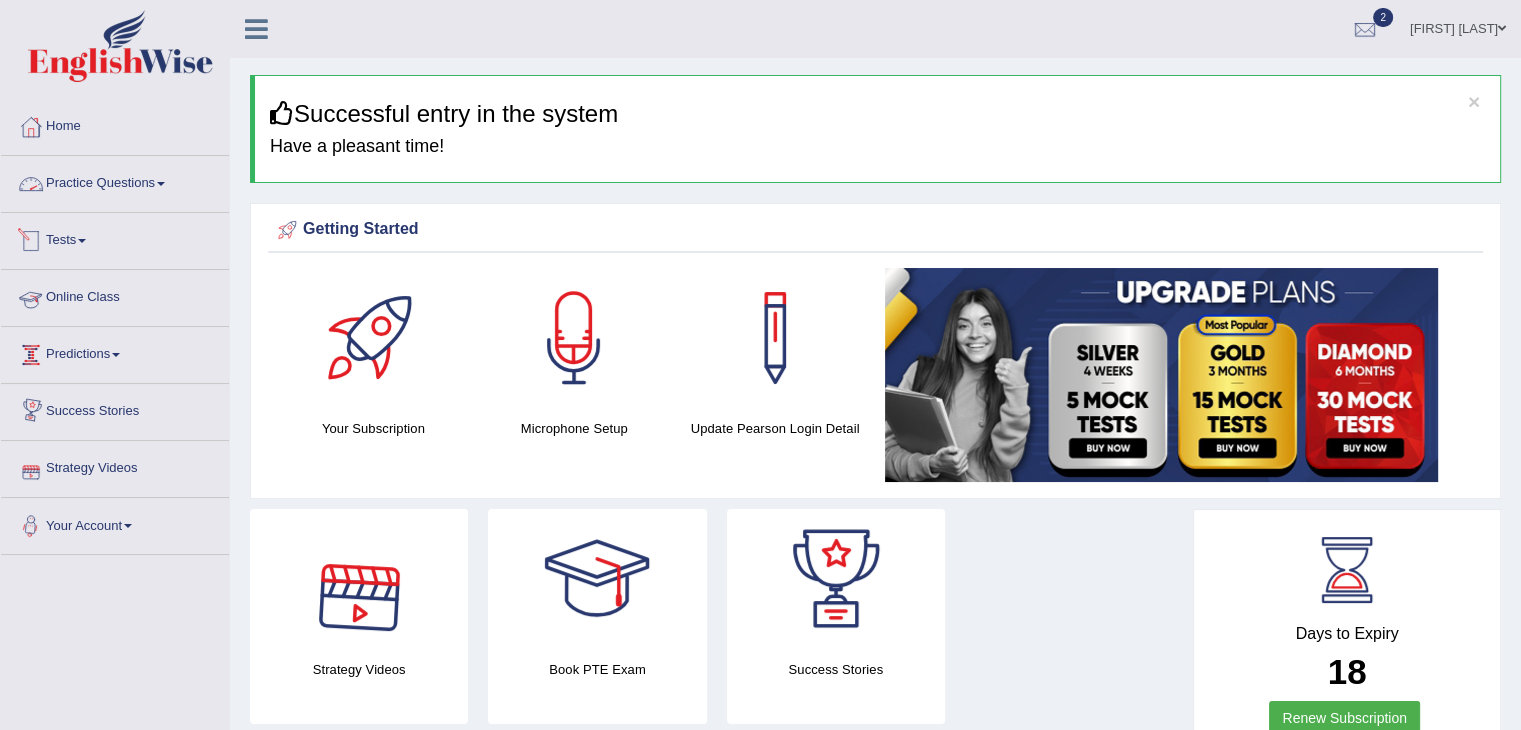 click on "Practice Questions" at bounding box center [115, 181] 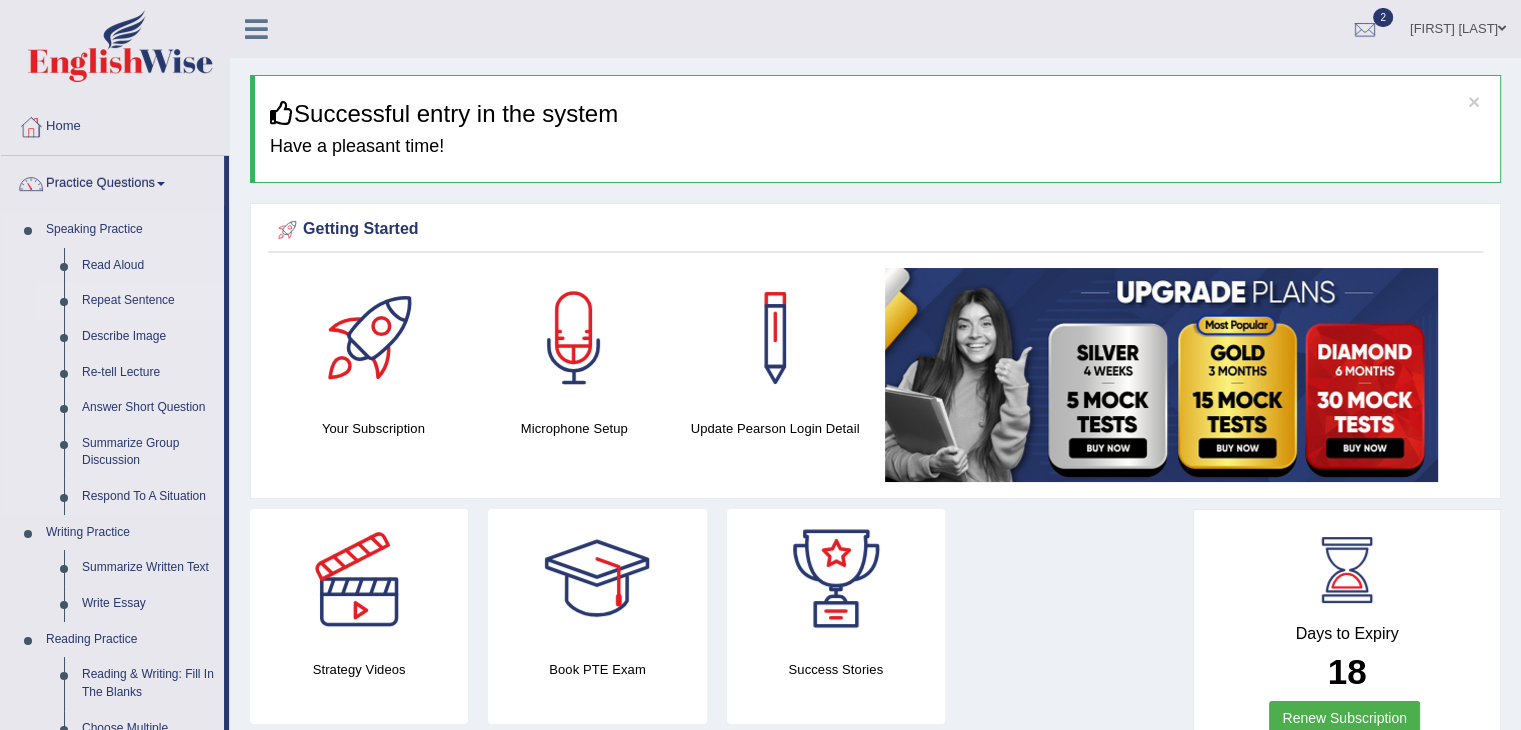 click on "Repeat Sentence" at bounding box center [148, 301] 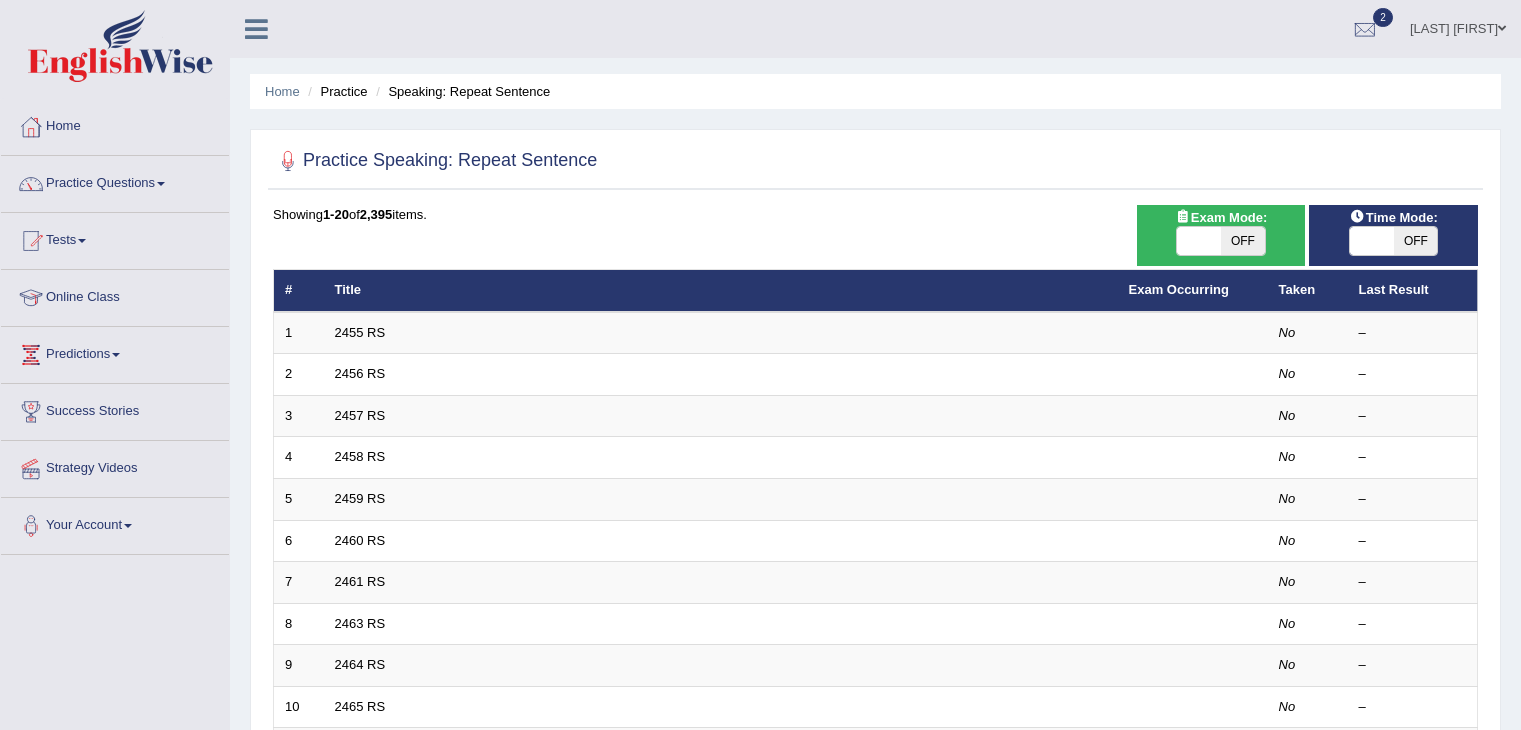 scroll, scrollTop: 0, scrollLeft: 0, axis: both 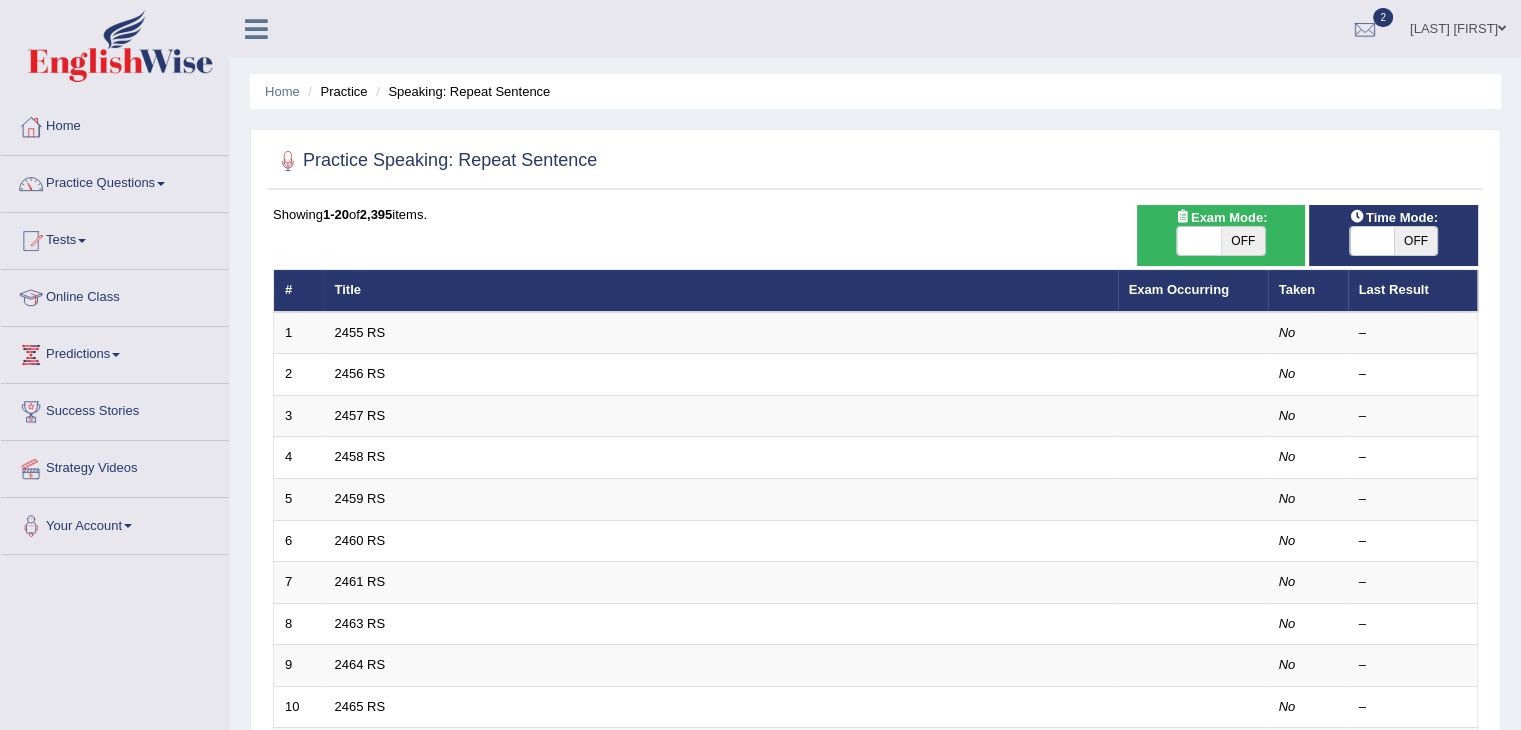 click on "OFF" at bounding box center (1243, 241) 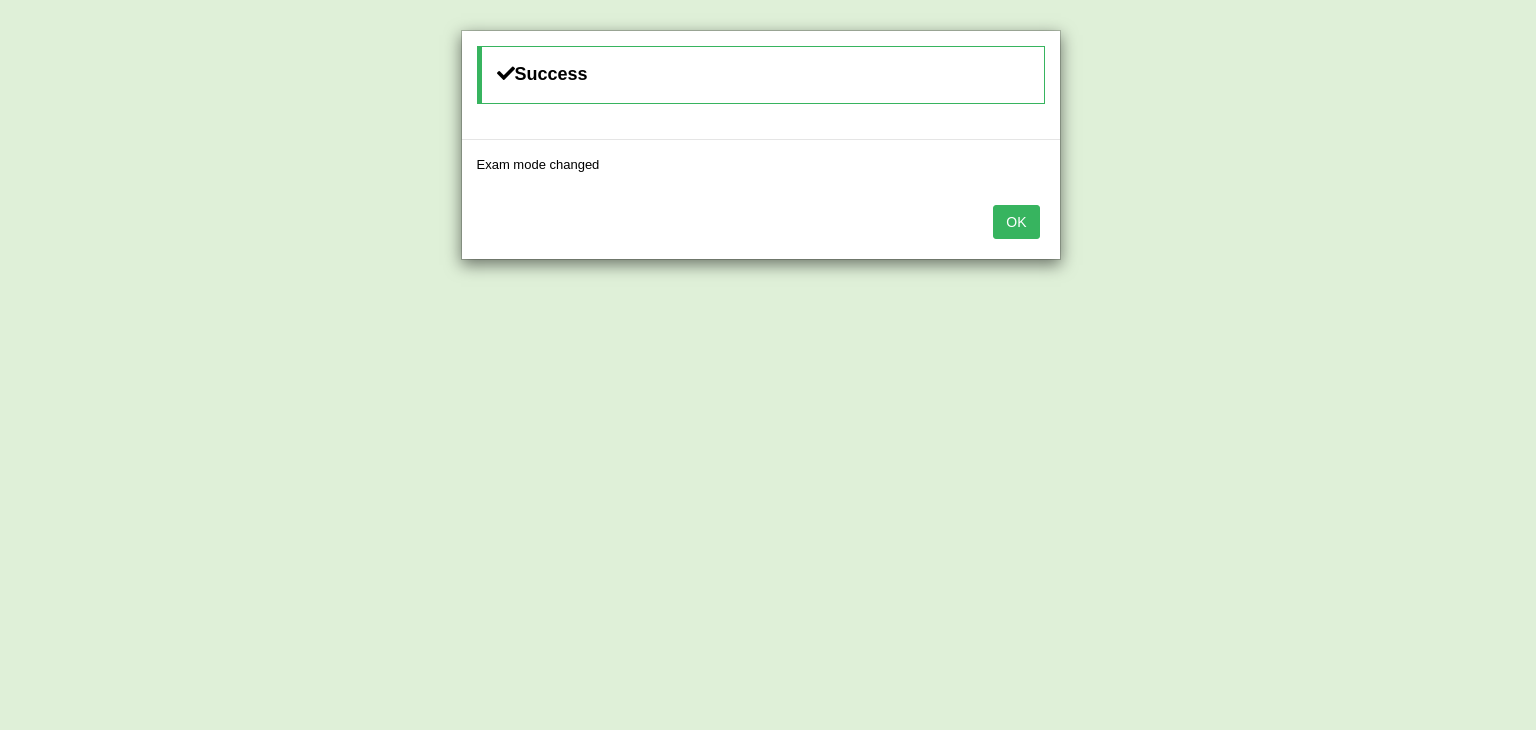 click on "OK" at bounding box center (1016, 222) 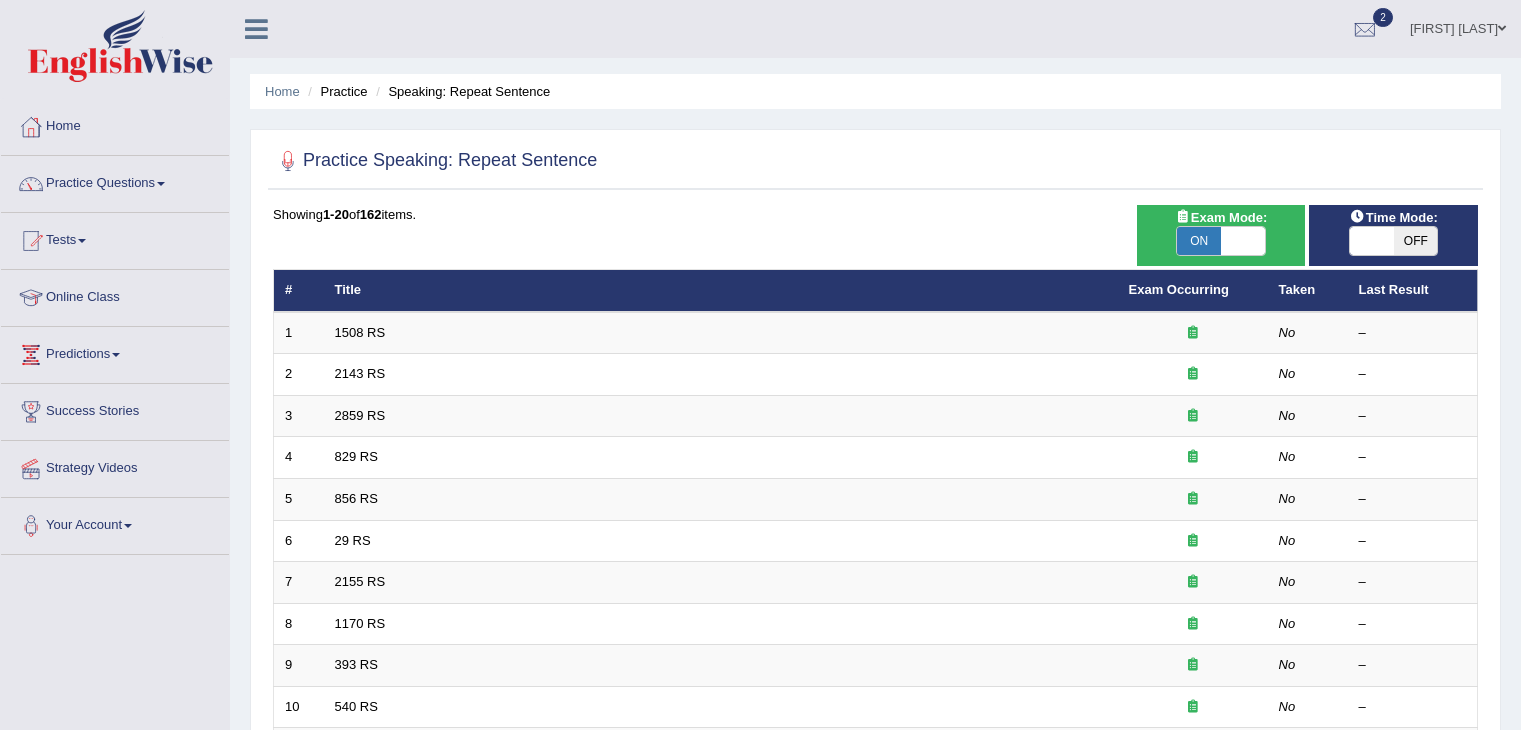 scroll, scrollTop: 0, scrollLeft: 0, axis: both 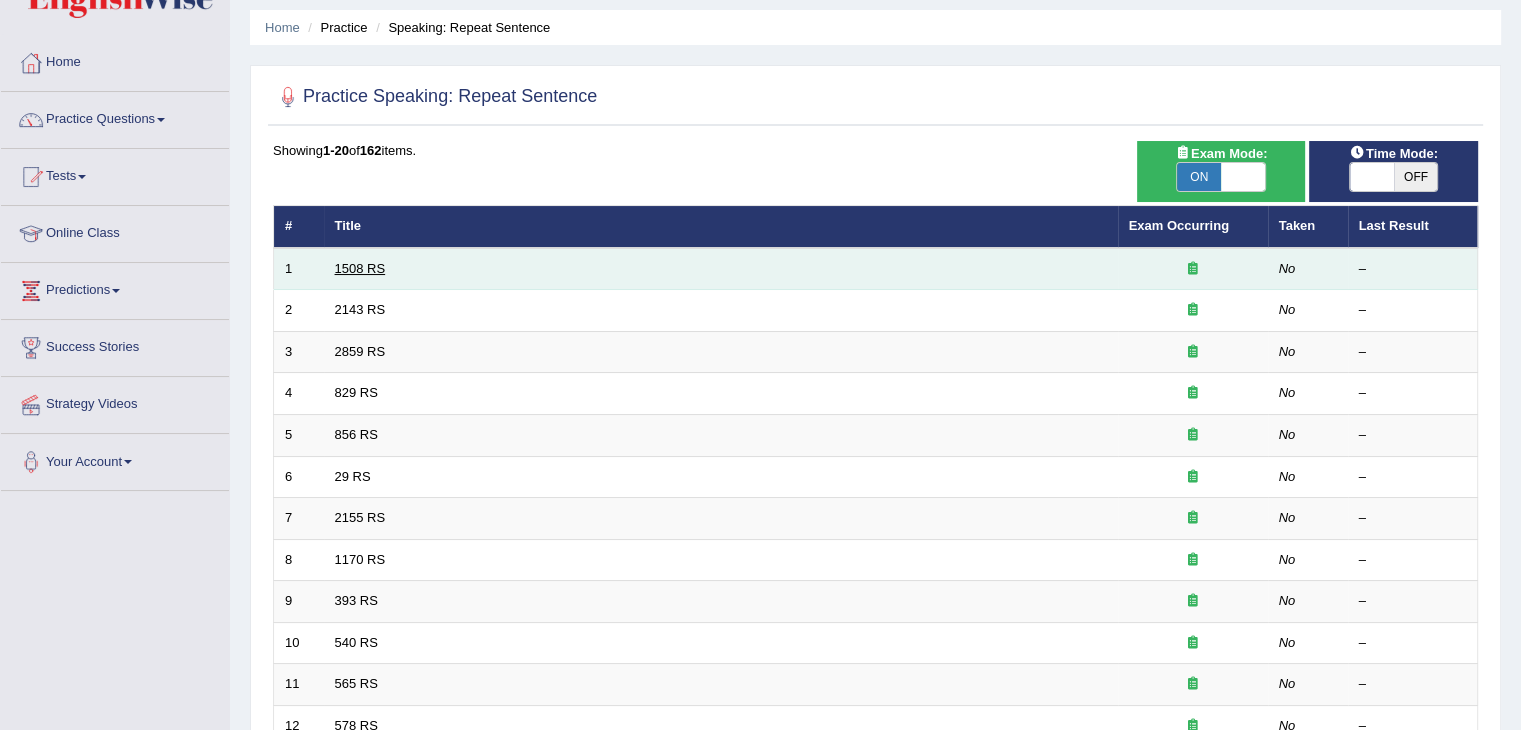 click on "1508 RS" at bounding box center (360, 268) 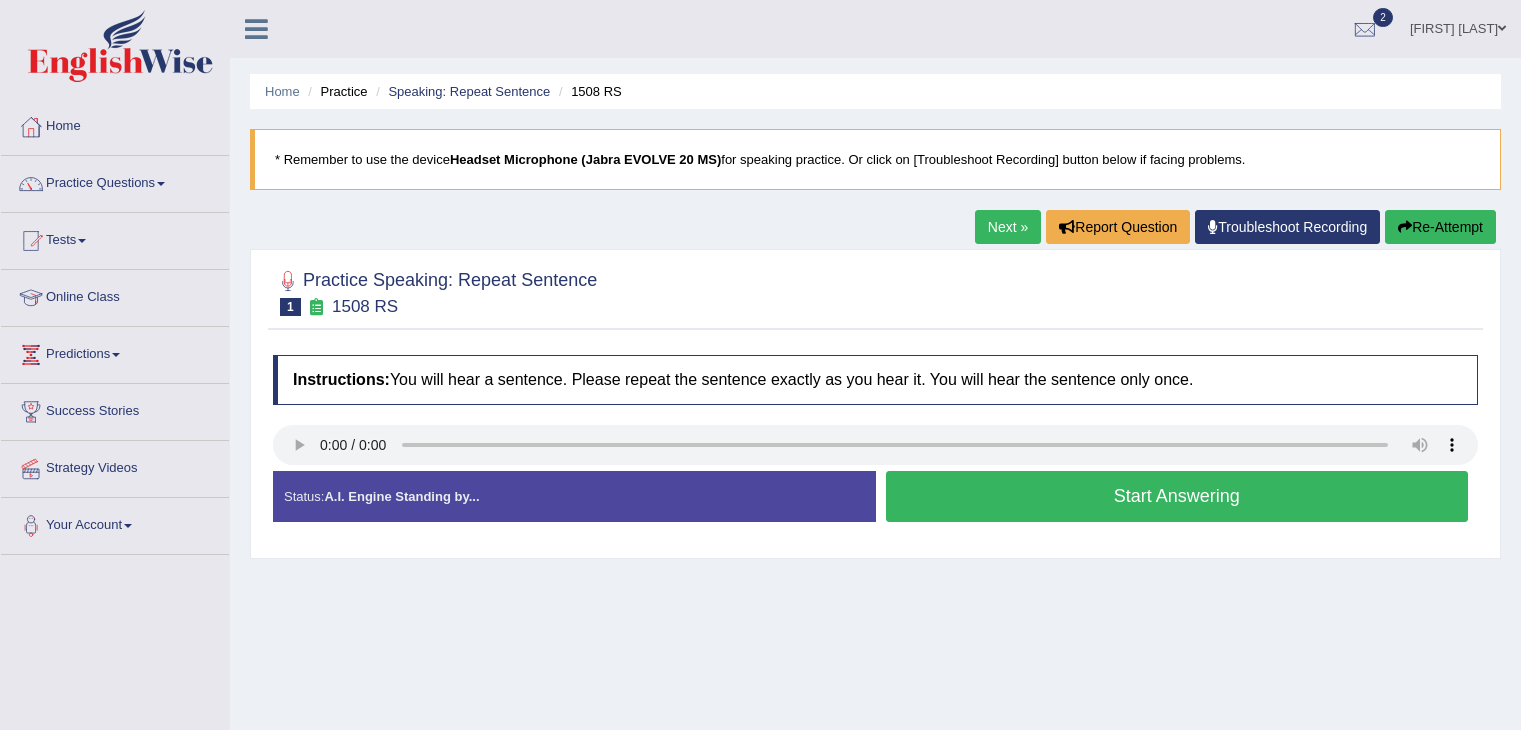 scroll, scrollTop: 0, scrollLeft: 0, axis: both 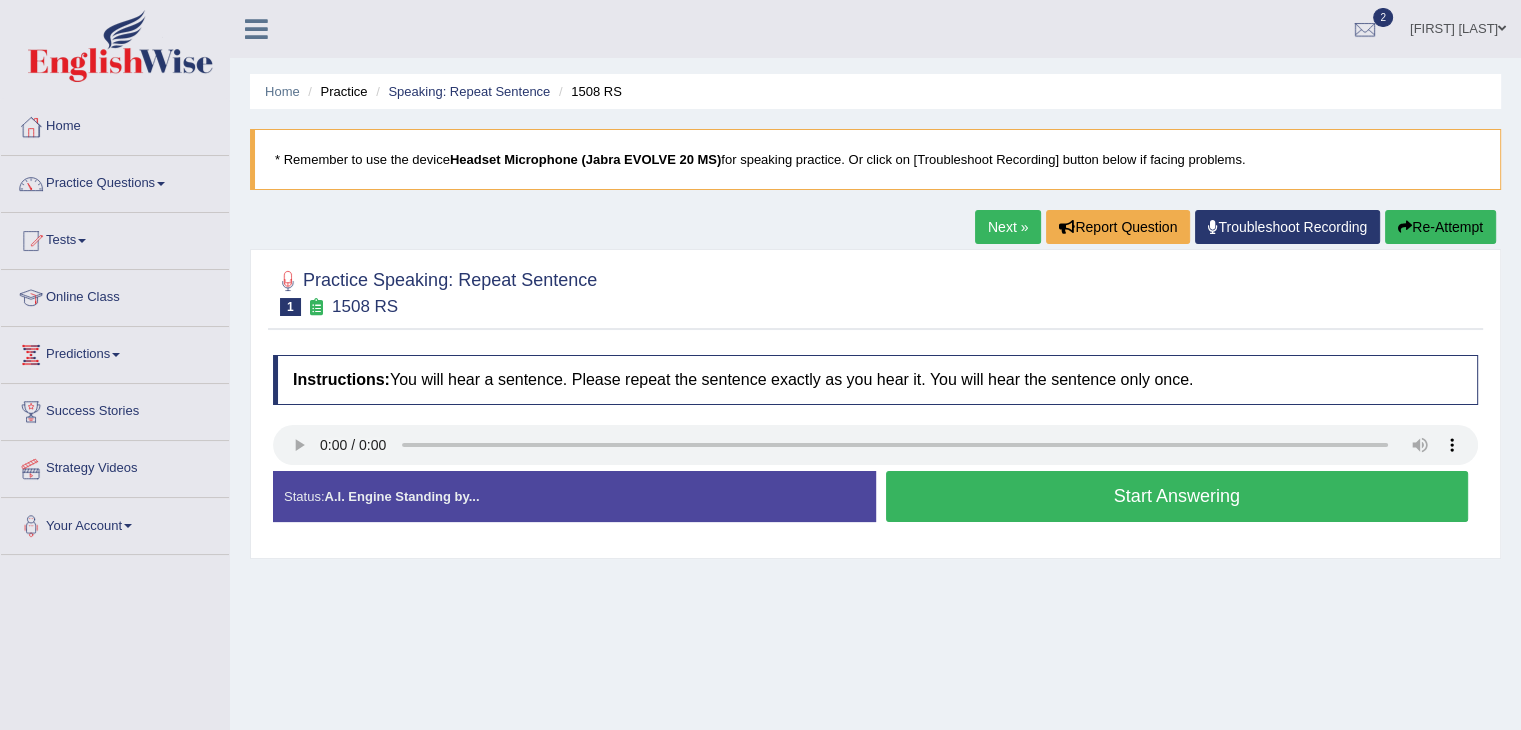 click on "Start Answering" at bounding box center [1177, 496] 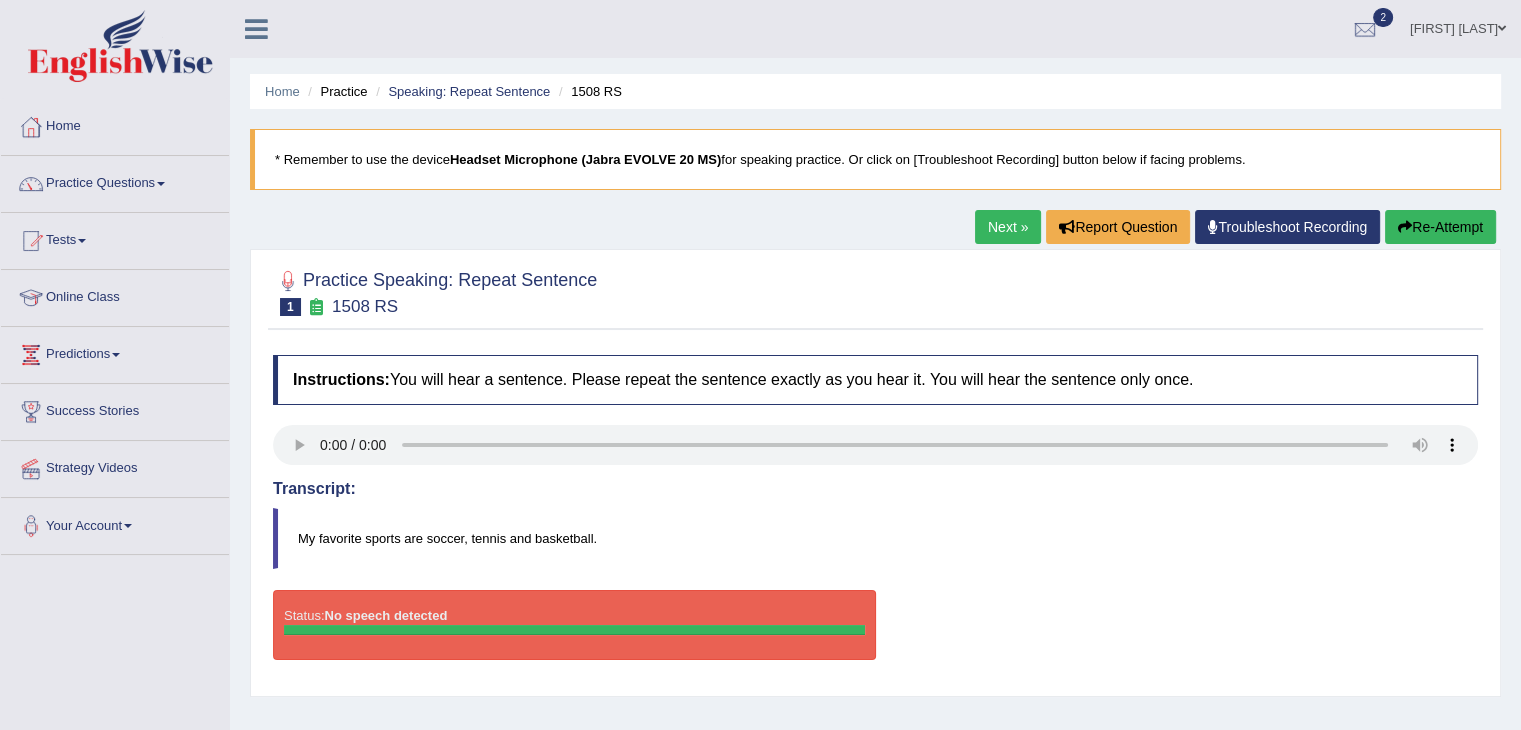 click on "Re-Attempt" at bounding box center (1440, 227) 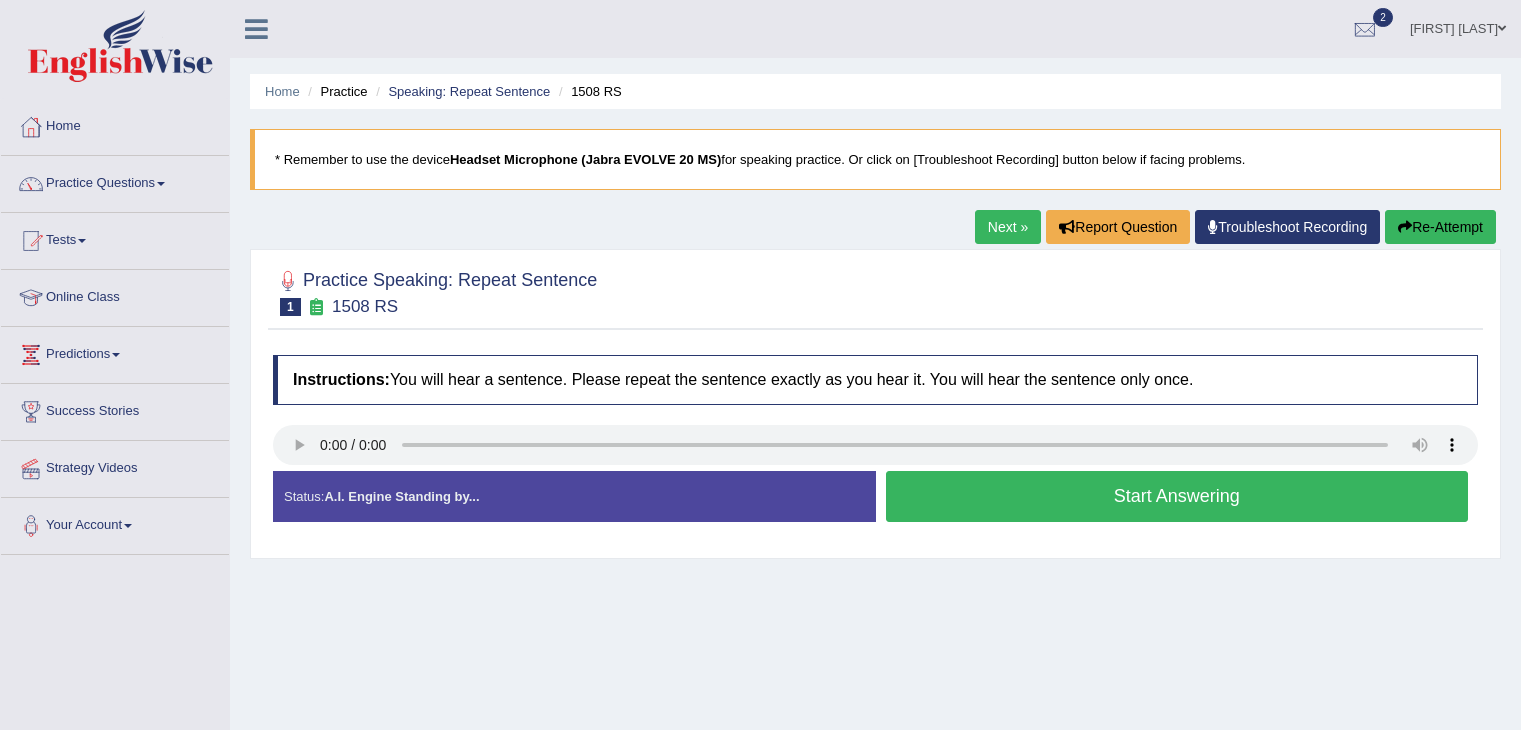 scroll, scrollTop: 0, scrollLeft: 0, axis: both 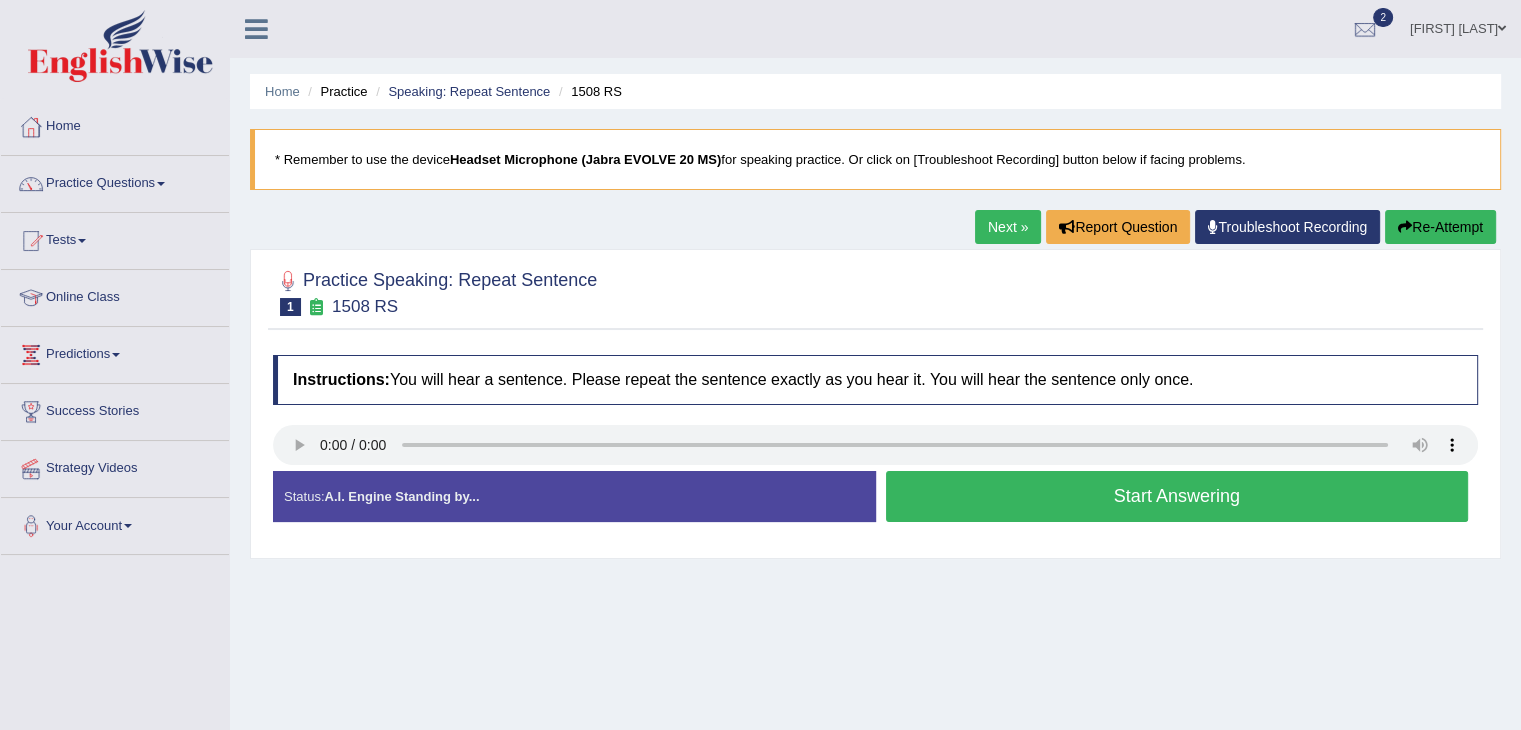 click on "Start Answering" at bounding box center (1177, 496) 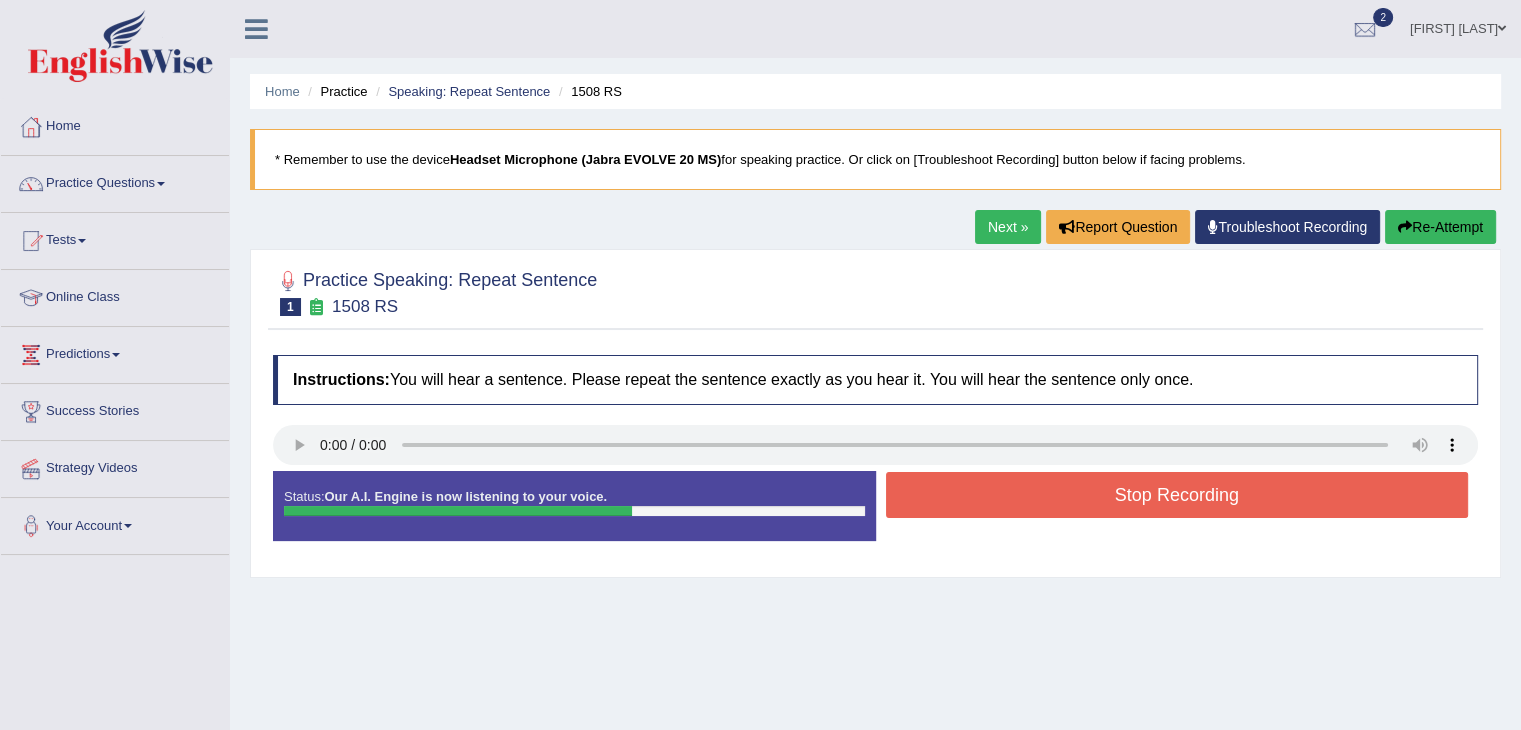 click on "Stop Recording" at bounding box center [1177, 495] 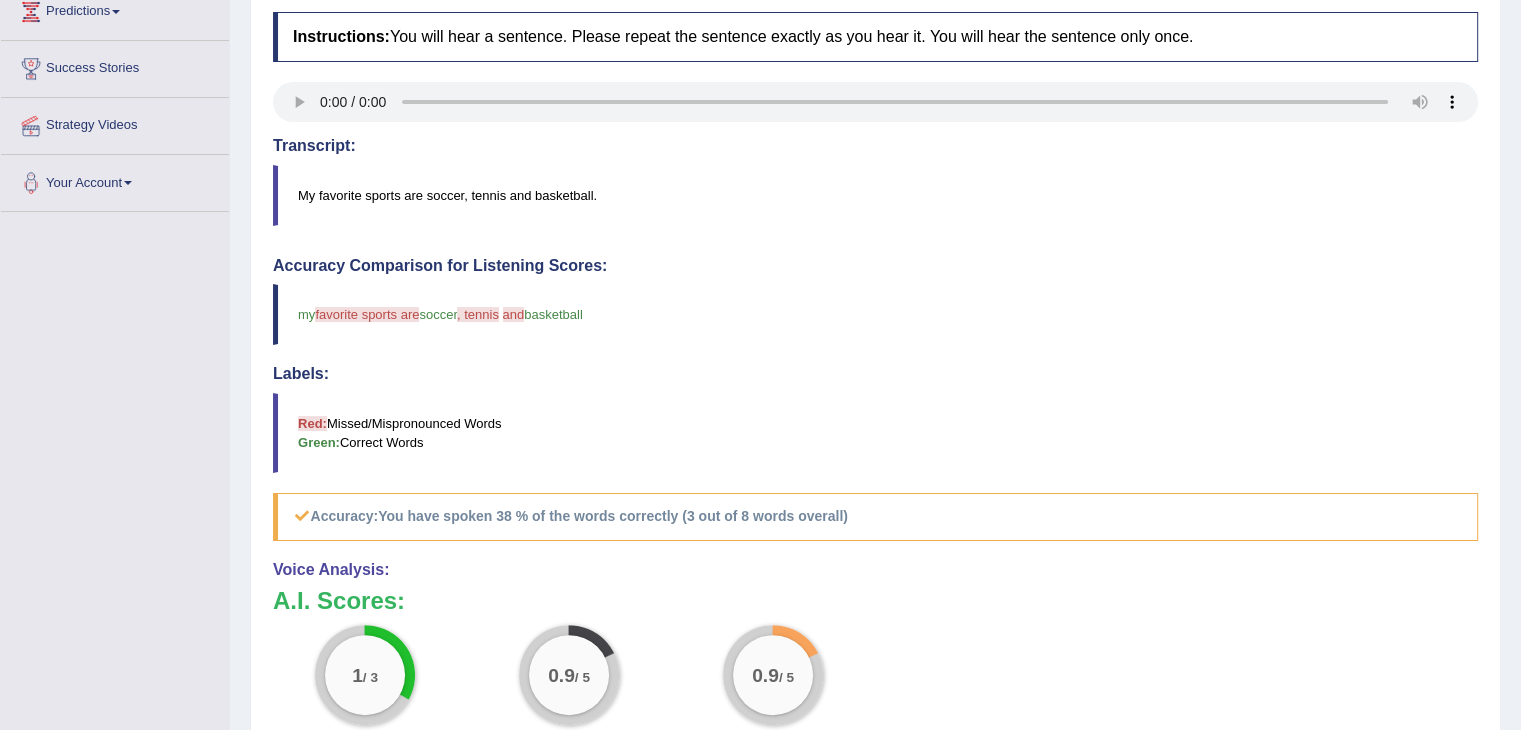 scroll, scrollTop: 0, scrollLeft: 0, axis: both 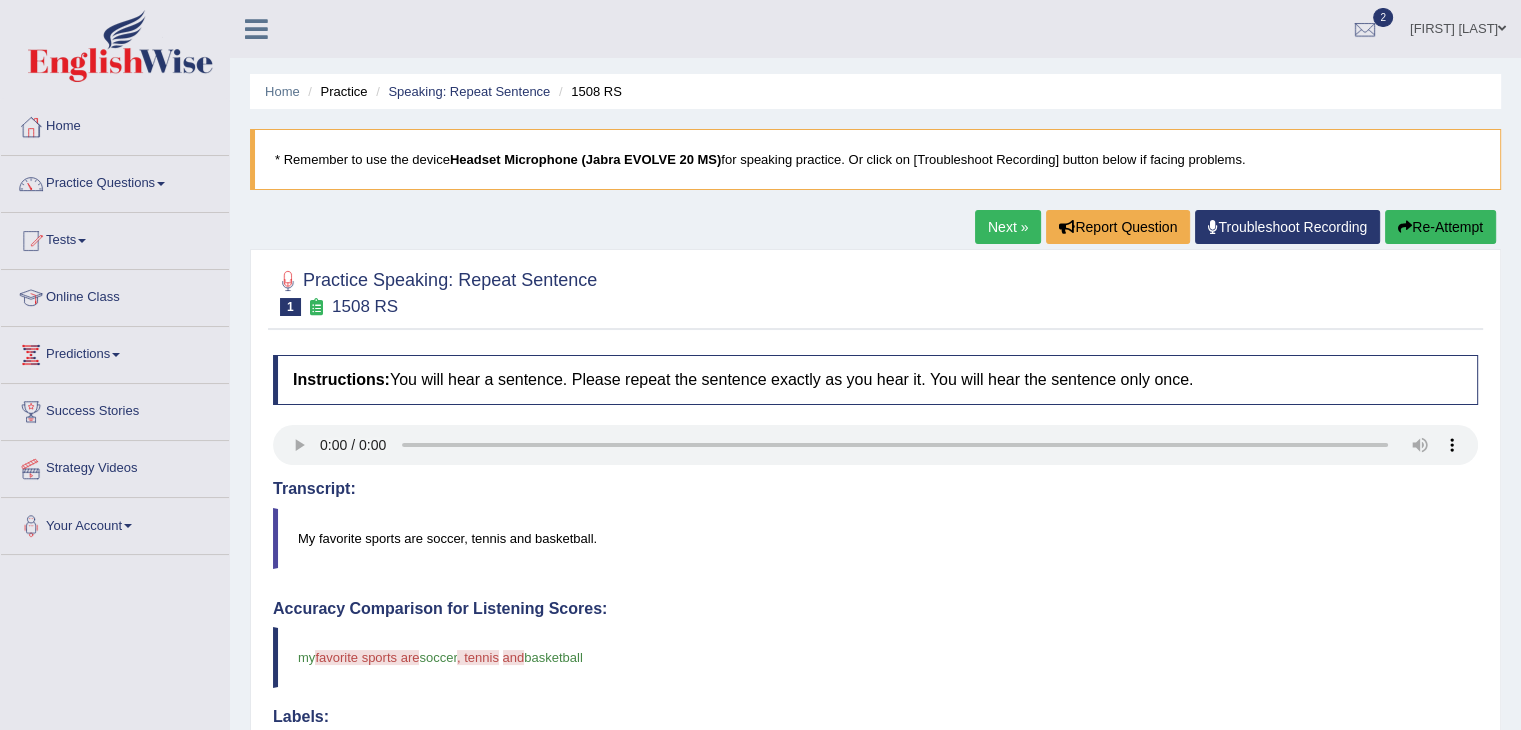 click on "Next »" at bounding box center [1008, 227] 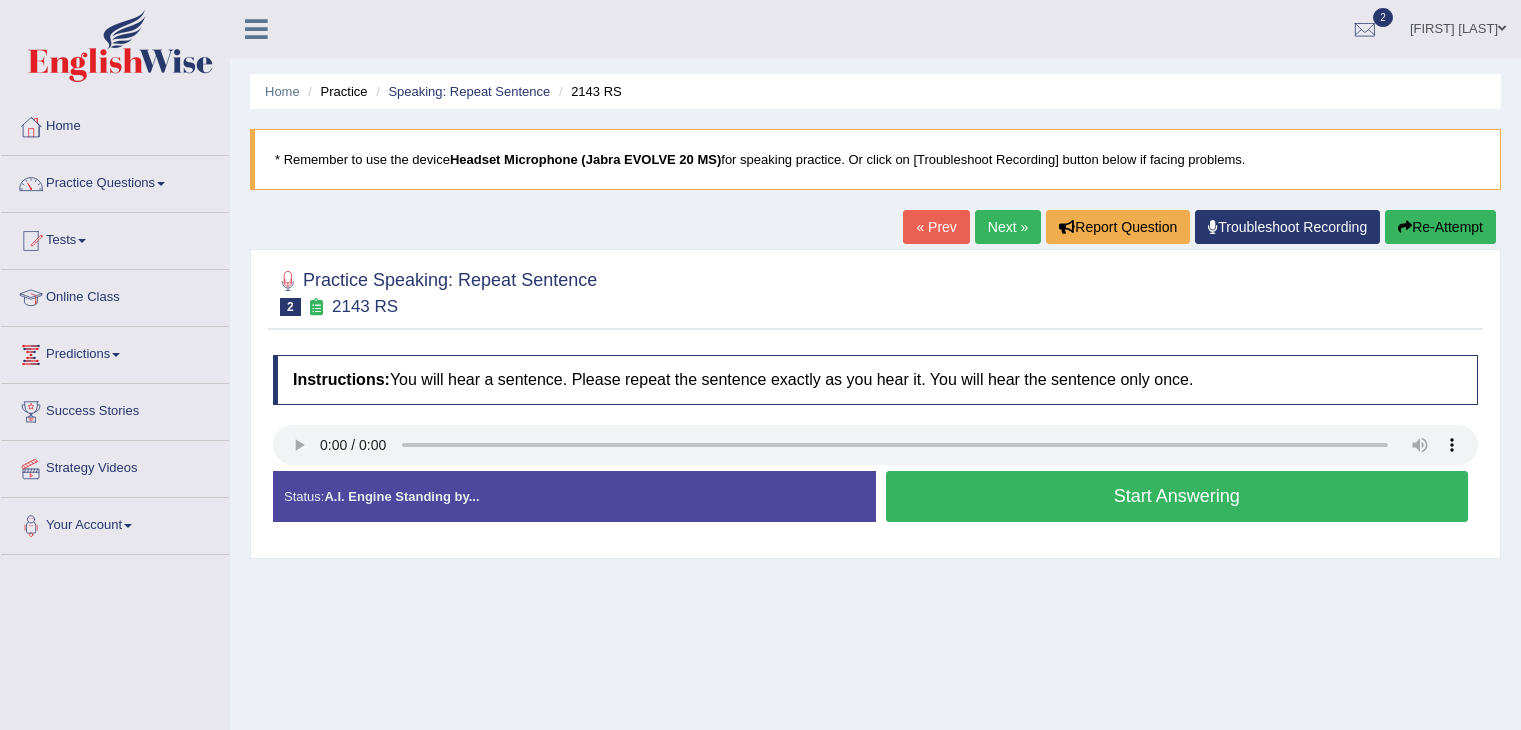 scroll, scrollTop: 0, scrollLeft: 0, axis: both 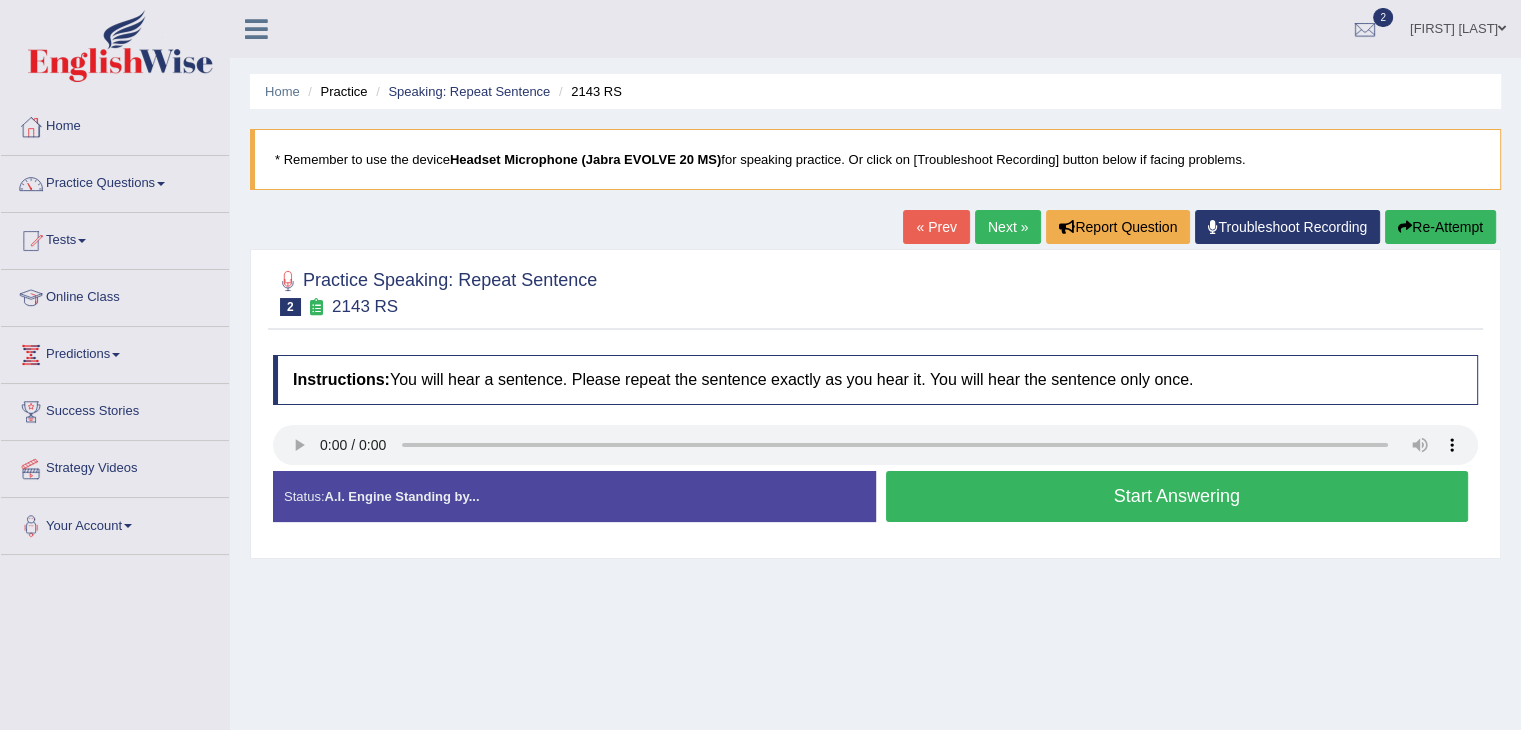 click on "Start Answering" at bounding box center (1177, 496) 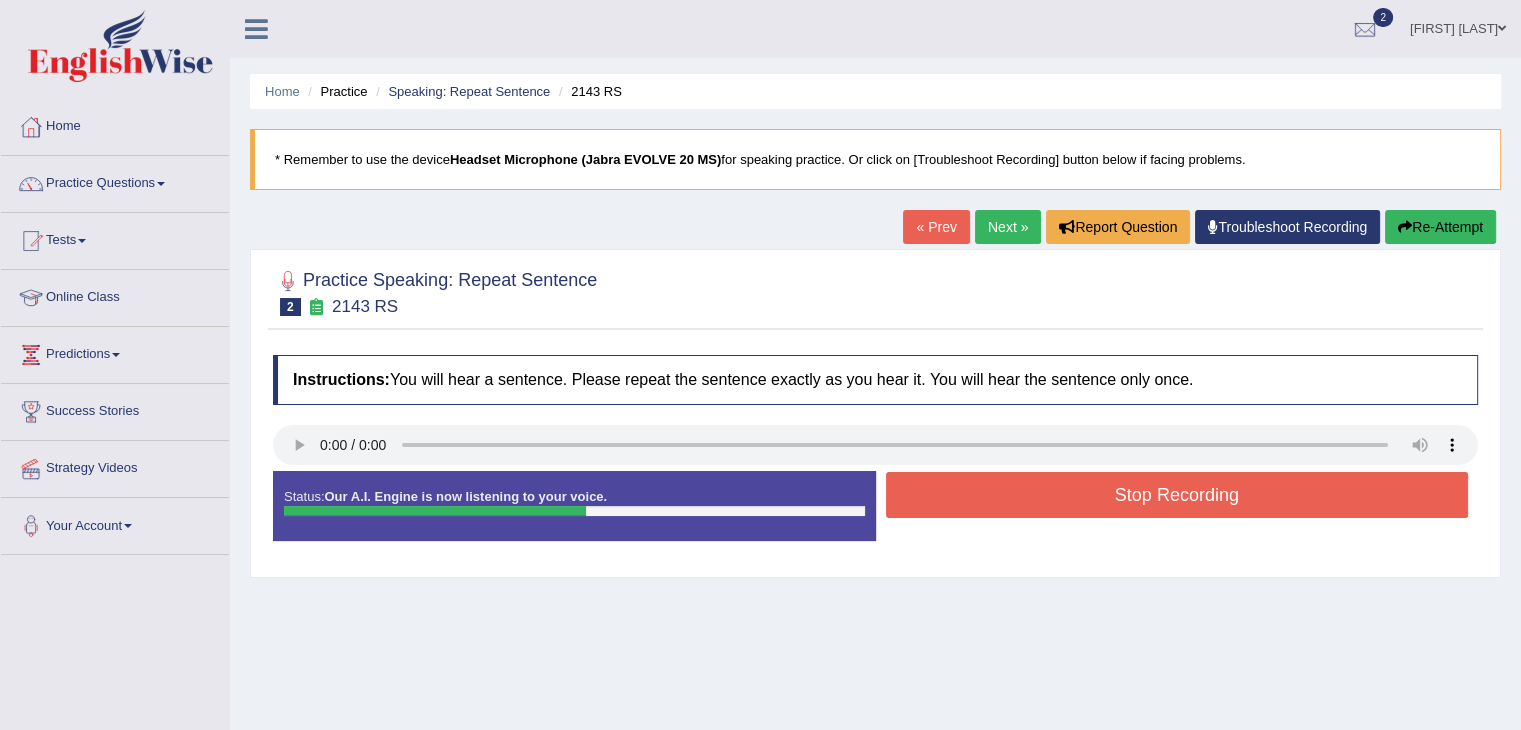 click on "Stop Recording" at bounding box center [1177, 495] 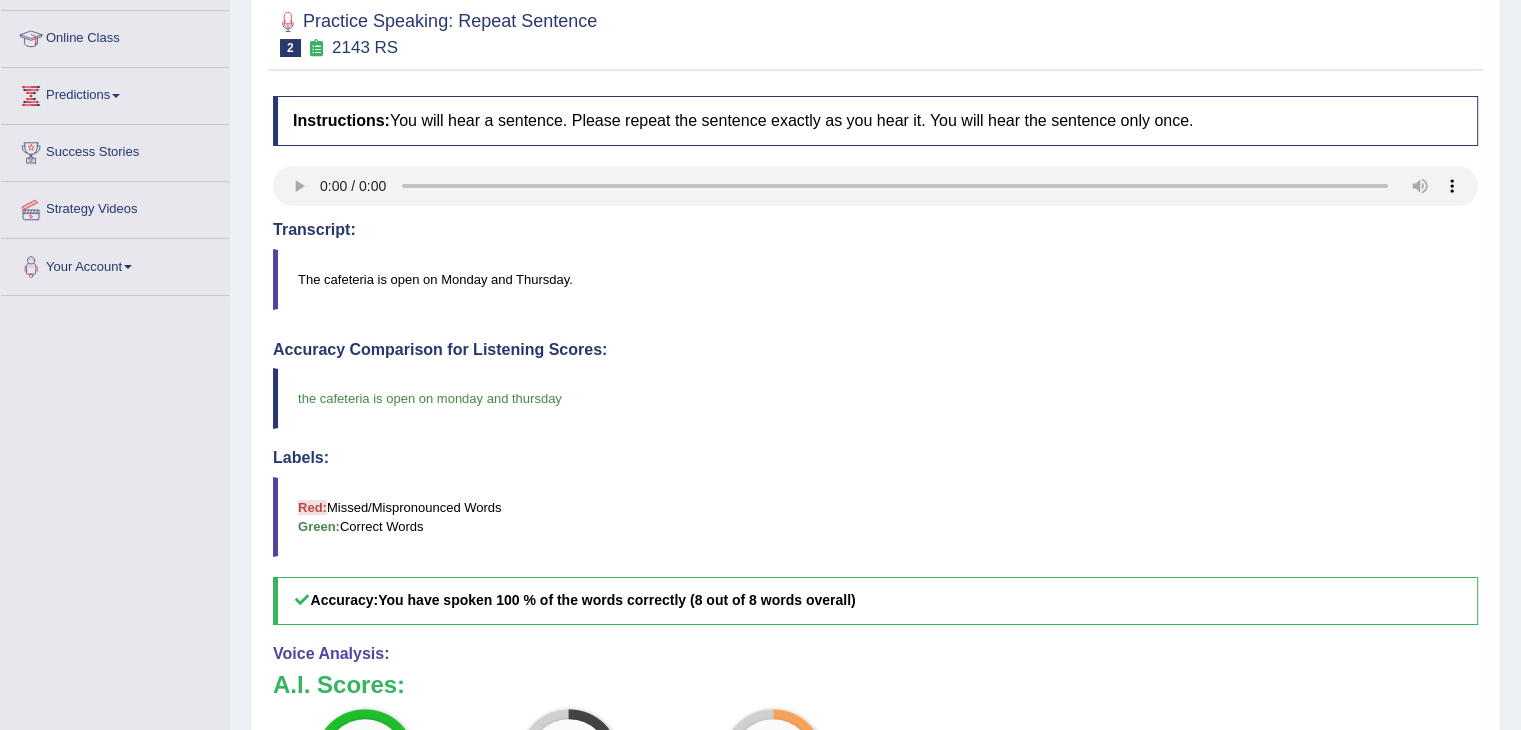 scroll, scrollTop: 112, scrollLeft: 0, axis: vertical 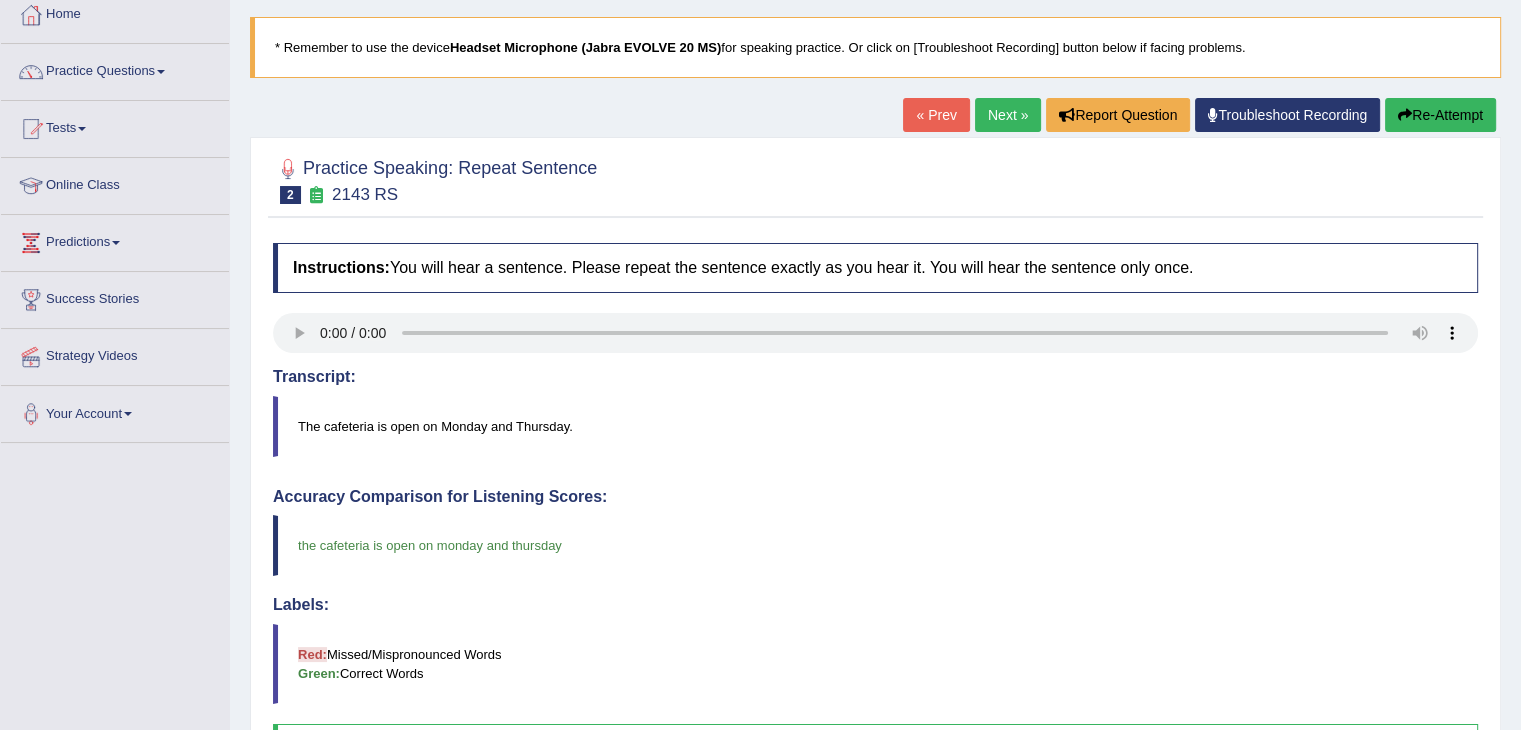 click on "Home
Practice
Speaking: Repeat Sentence
2143 RS
* Remember to use the device  Headset Microphone (Jabra EVOLVE 20 MS)  for speaking practice. Or click on [Troubleshoot Recording] button below if facing problems.
« Prev Next »  Report Question  Troubleshoot Recording  Re-Attempt
Practice Speaking: Repeat Sentence
2
2143 RS
Instructions:  You will hear a sentence. Please repeat the sentence exactly as you hear it. You will hear the sentence only once.
Transcript: The cafeteria is open on Monday and Thursday. Created with Highcharts 7.1.2 Too low Too high Time Pitch meter: 0 2 4 6 8 10 Created with Highcharts 7.1.2 Great Too slow Too fast Time Speech pace meter: 0 5 10 15 20 25 30 35 40 Accuracy Comparison for Listening Scores: the cafeteria is open on monday and thursday Labels:
Red:
Green:" at bounding box center (875, 539) 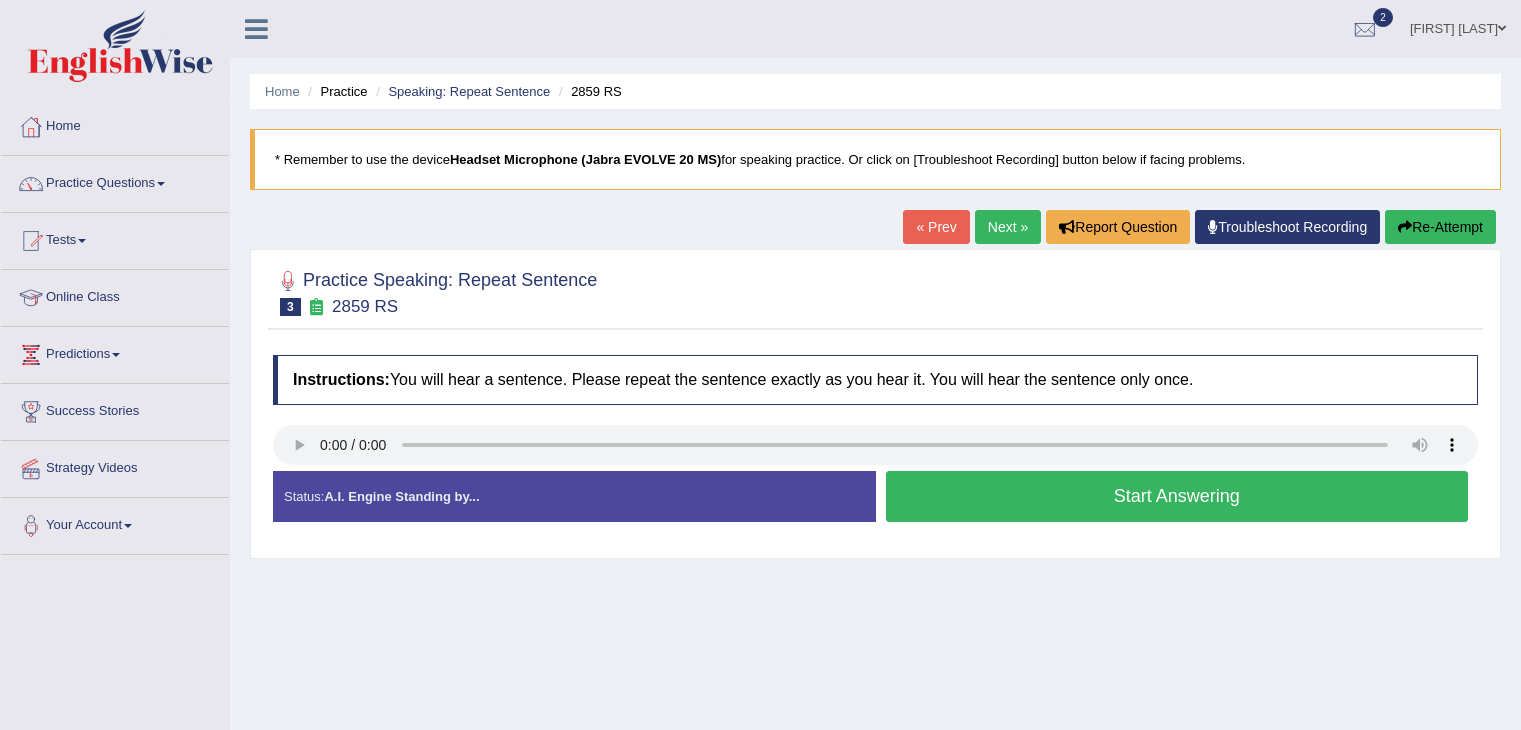 scroll, scrollTop: 0, scrollLeft: 0, axis: both 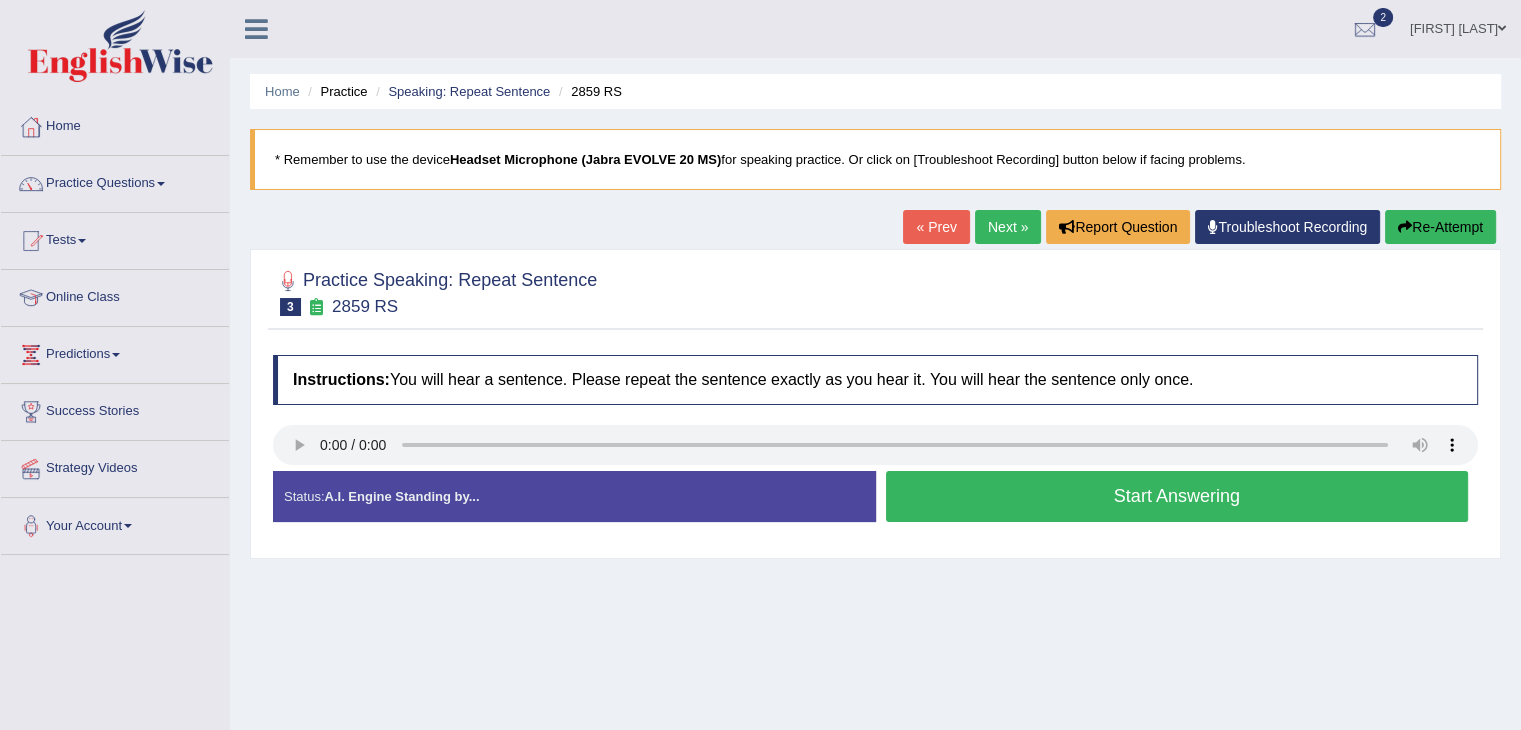 click on "Start Answering" at bounding box center [1177, 496] 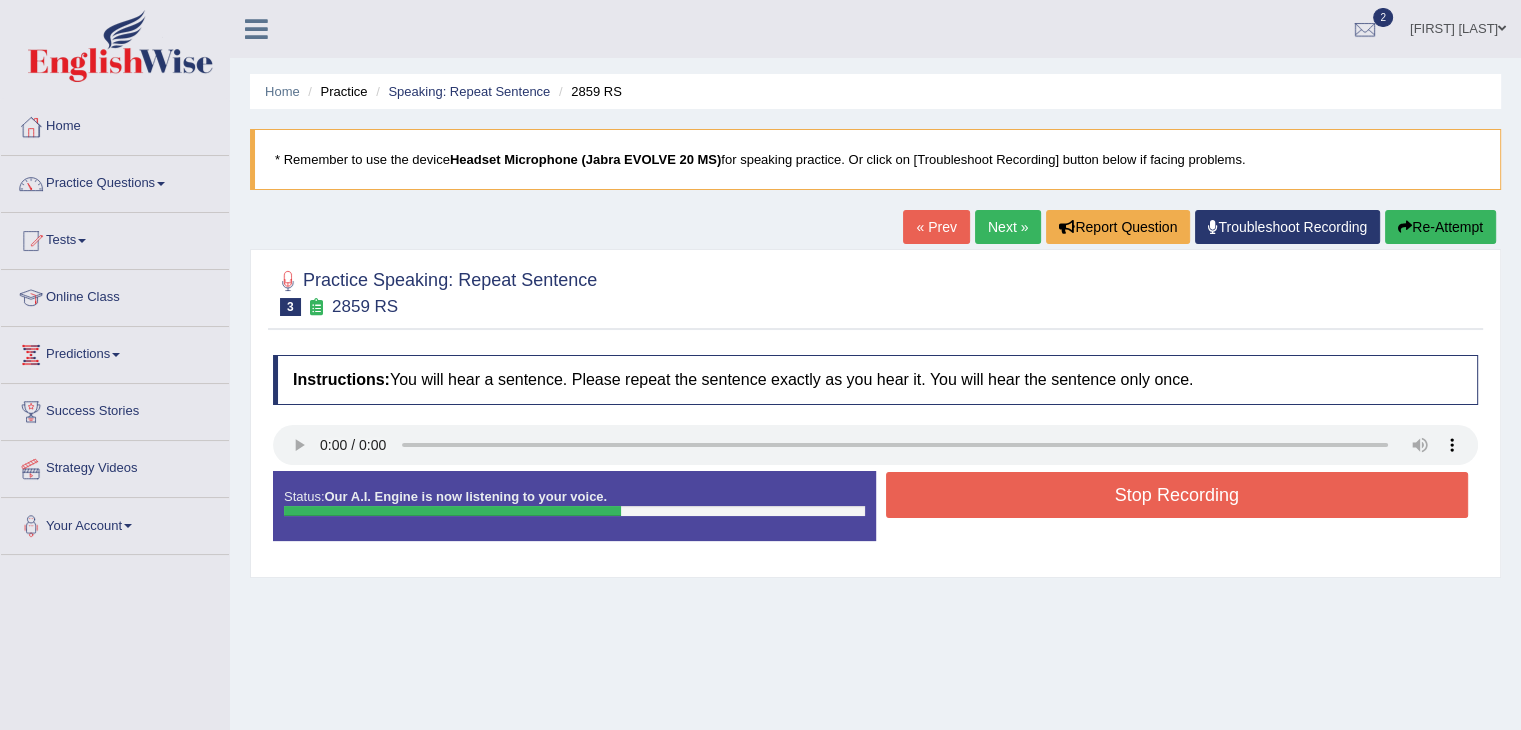 click on "Stop Recording" at bounding box center (1177, 495) 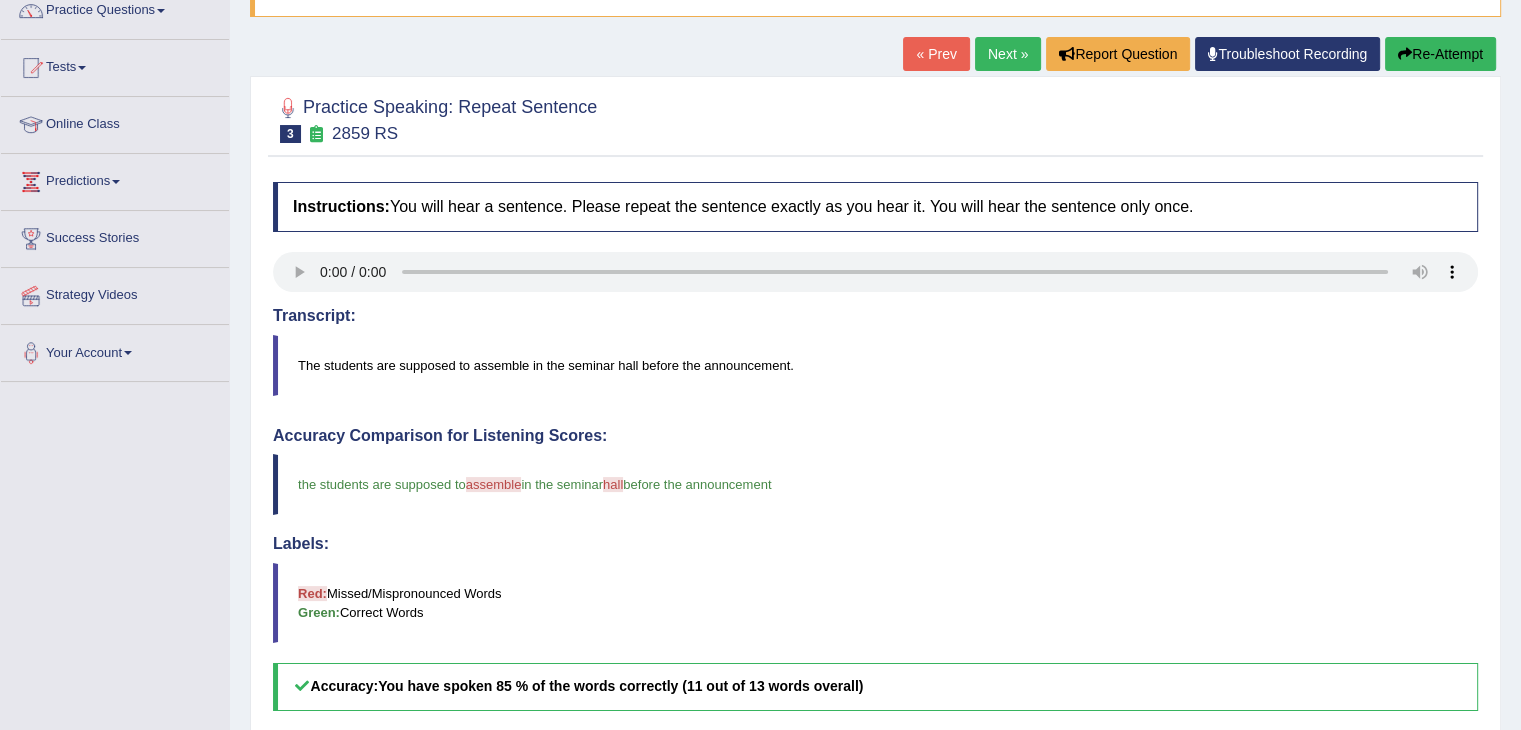 scroll, scrollTop: 96, scrollLeft: 0, axis: vertical 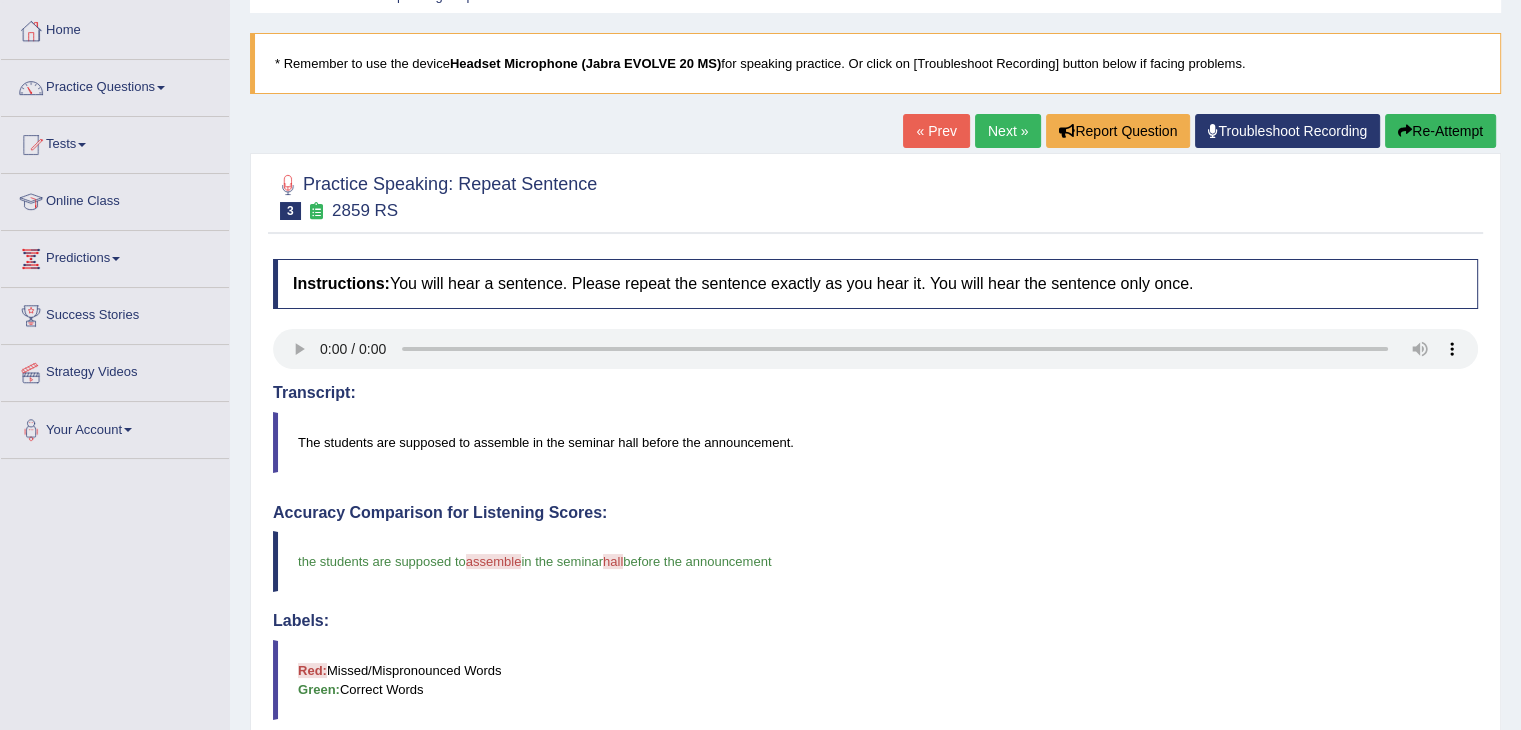 click on "Next »" at bounding box center (1008, 131) 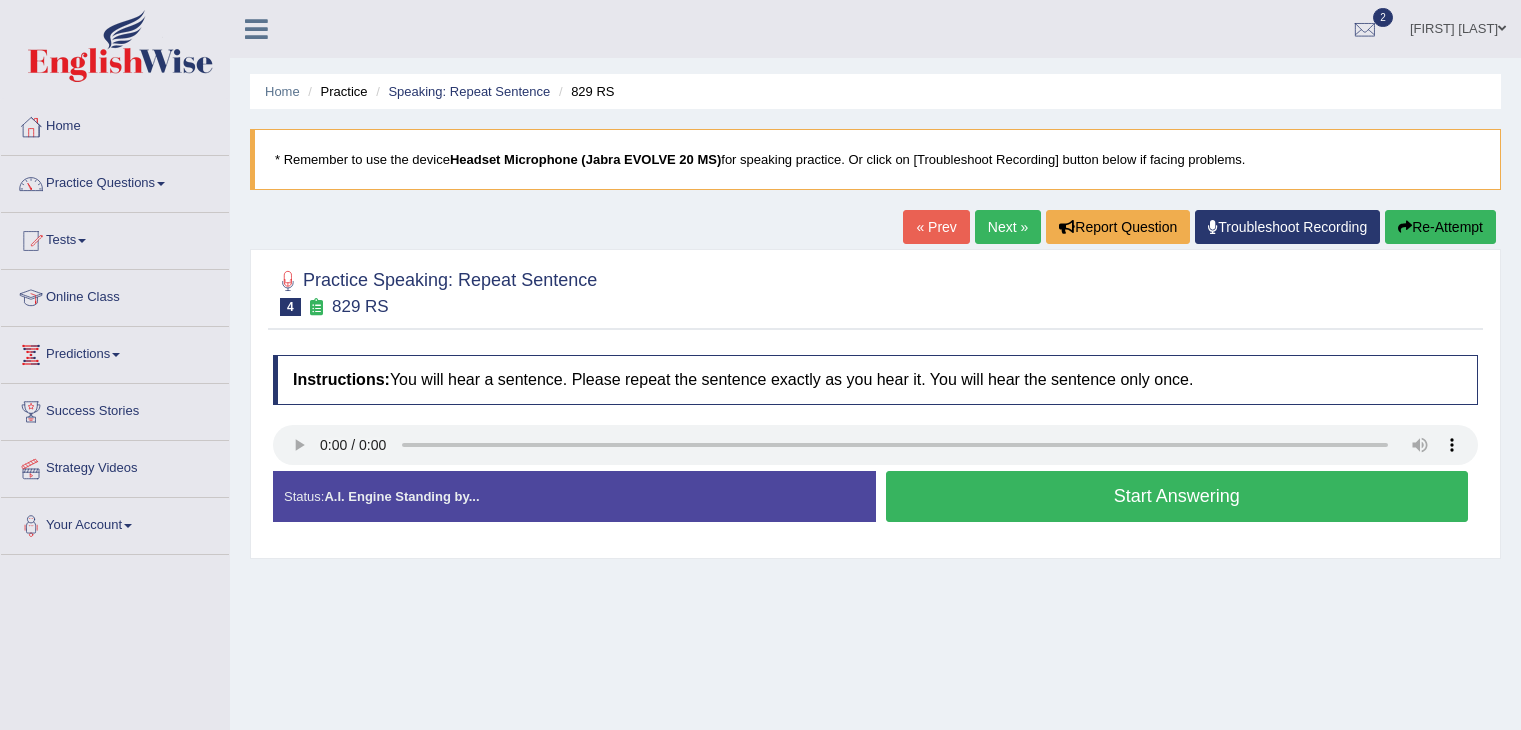 scroll, scrollTop: 0, scrollLeft: 0, axis: both 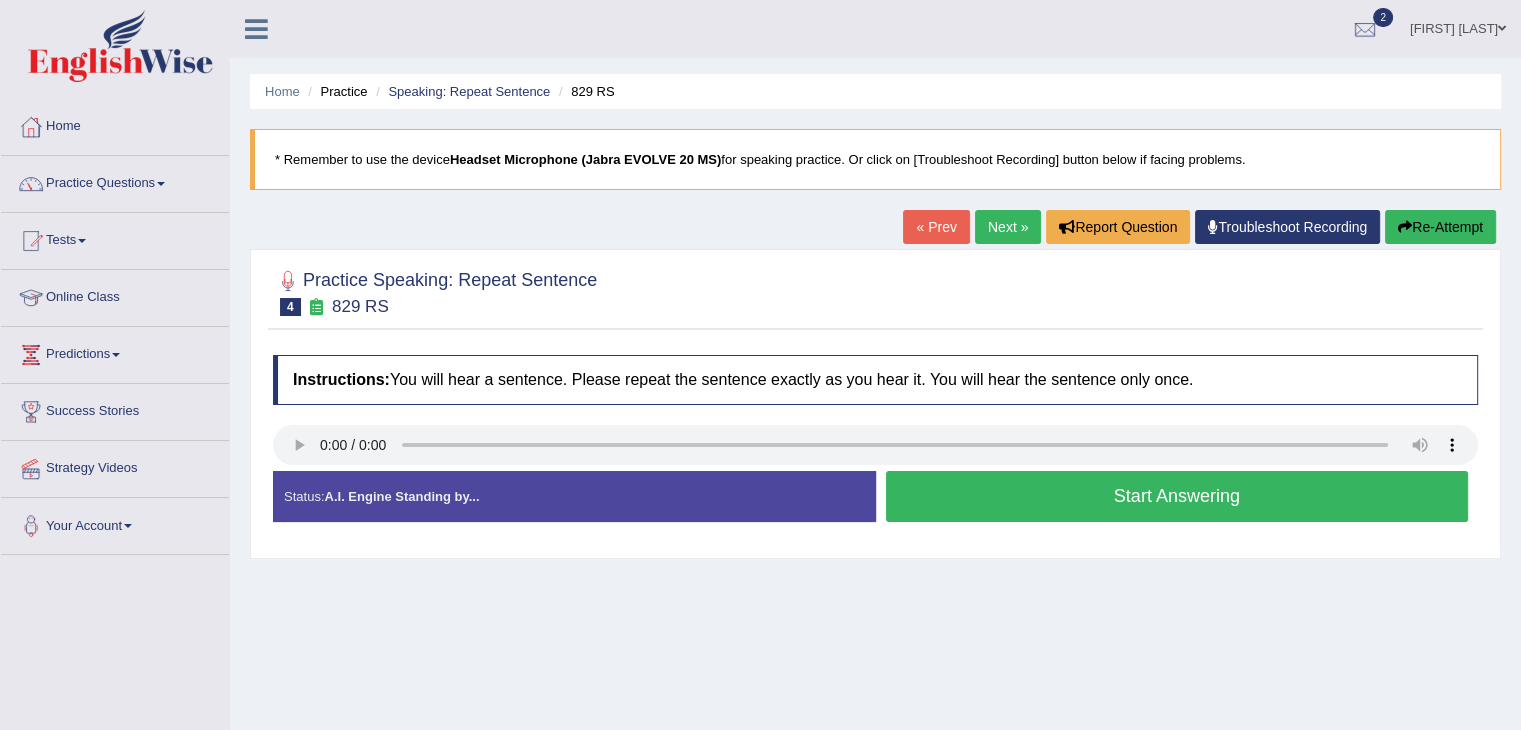 click on "Start Answering" at bounding box center (1177, 496) 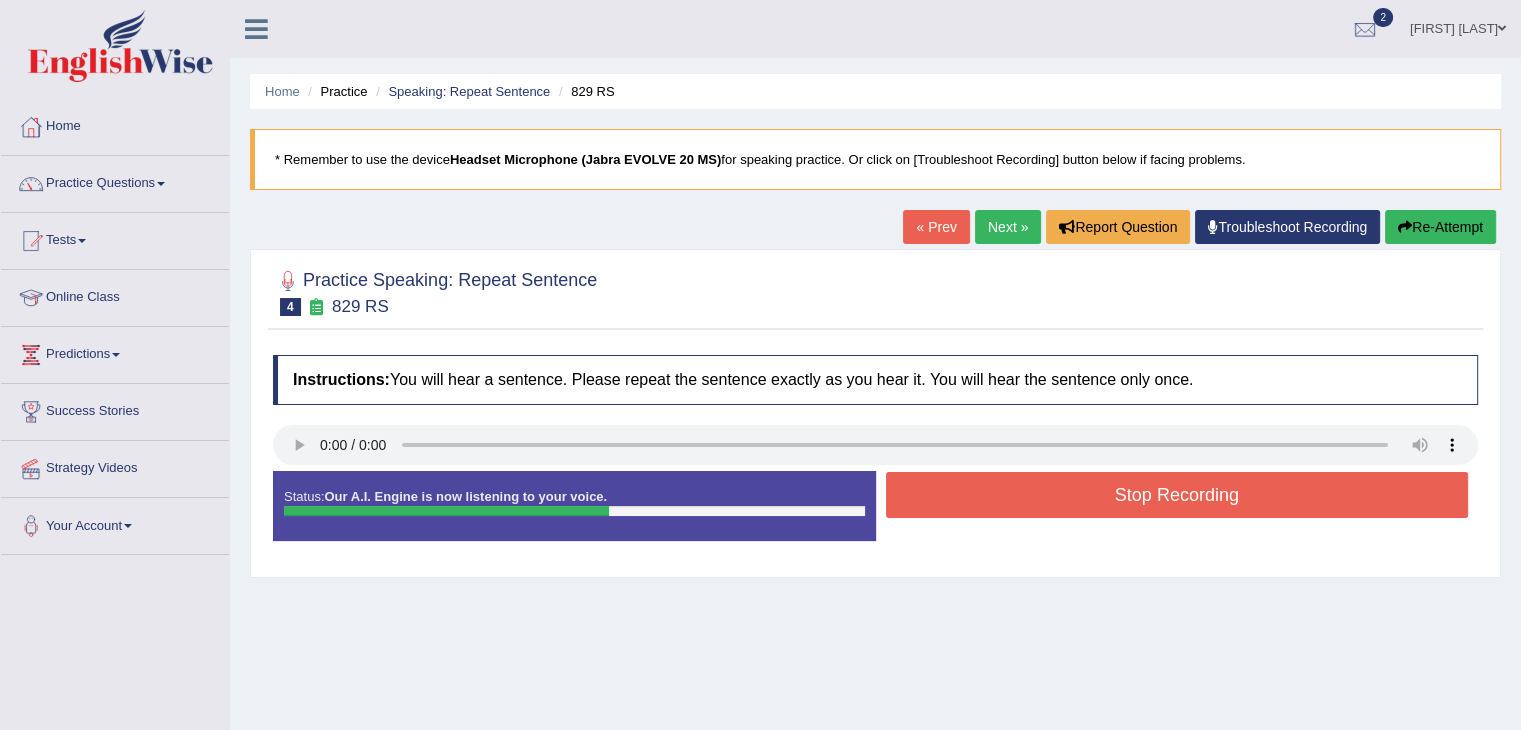 click on "Stop Recording" at bounding box center (1177, 495) 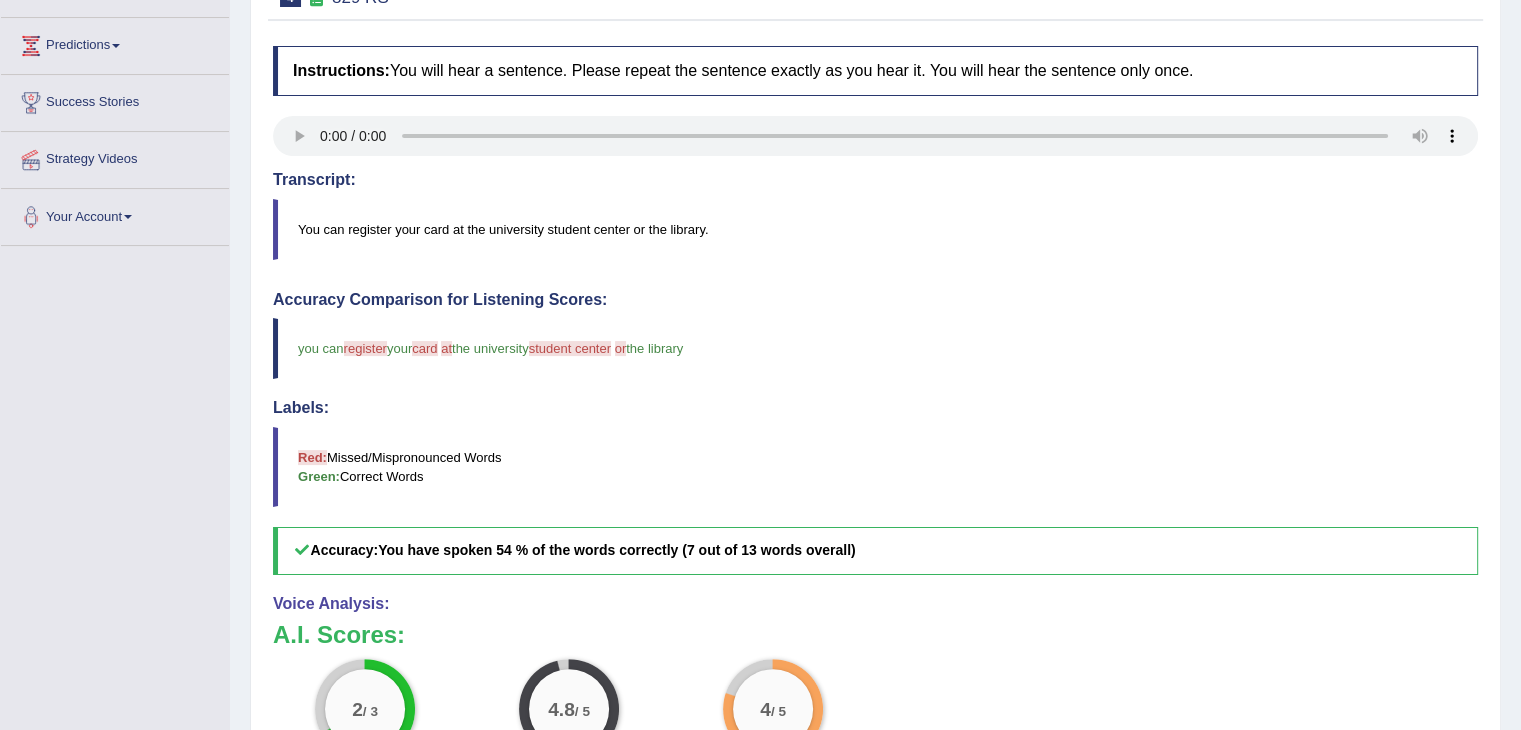 scroll, scrollTop: 189, scrollLeft: 0, axis: vertical 